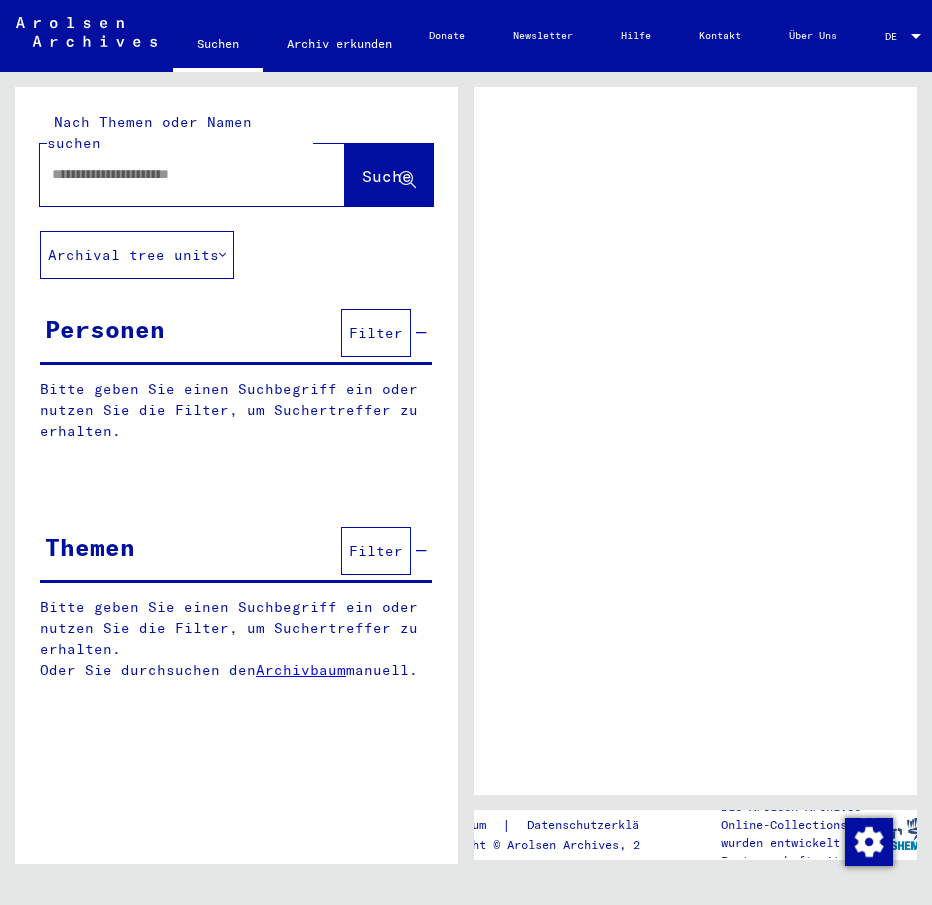 scroll, scrollTop: 0, scrollLeft: 0, axis: both 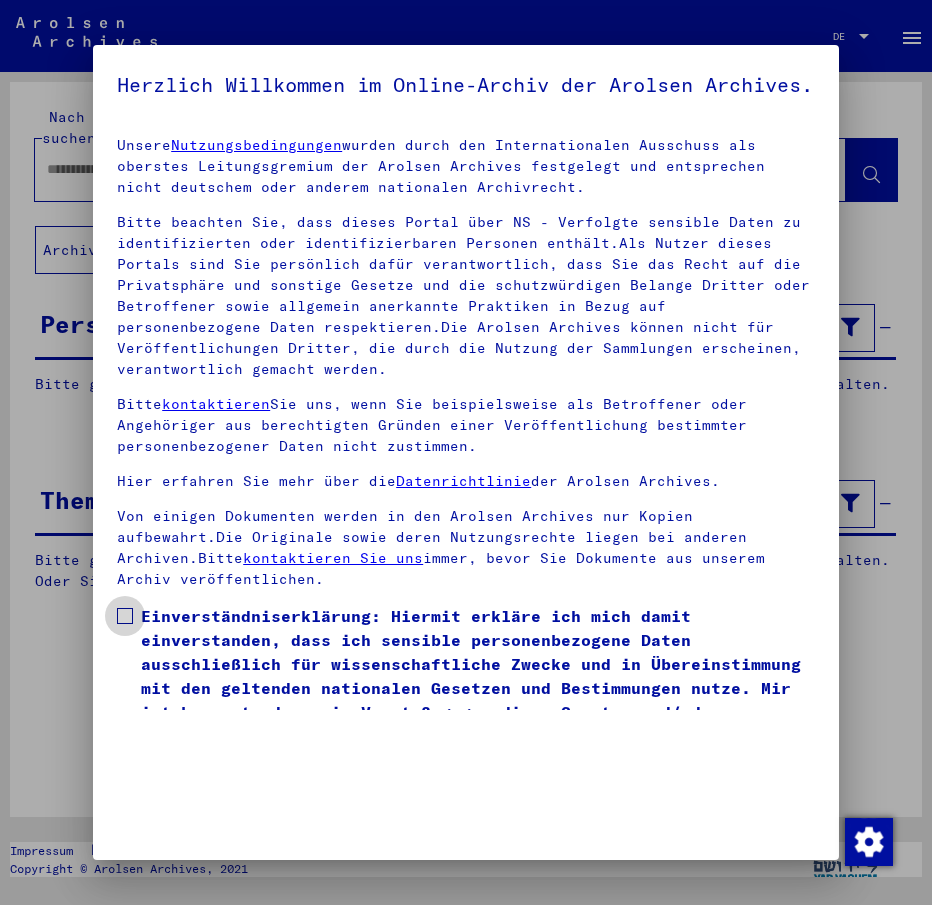 click at bounding box center [125, 616] 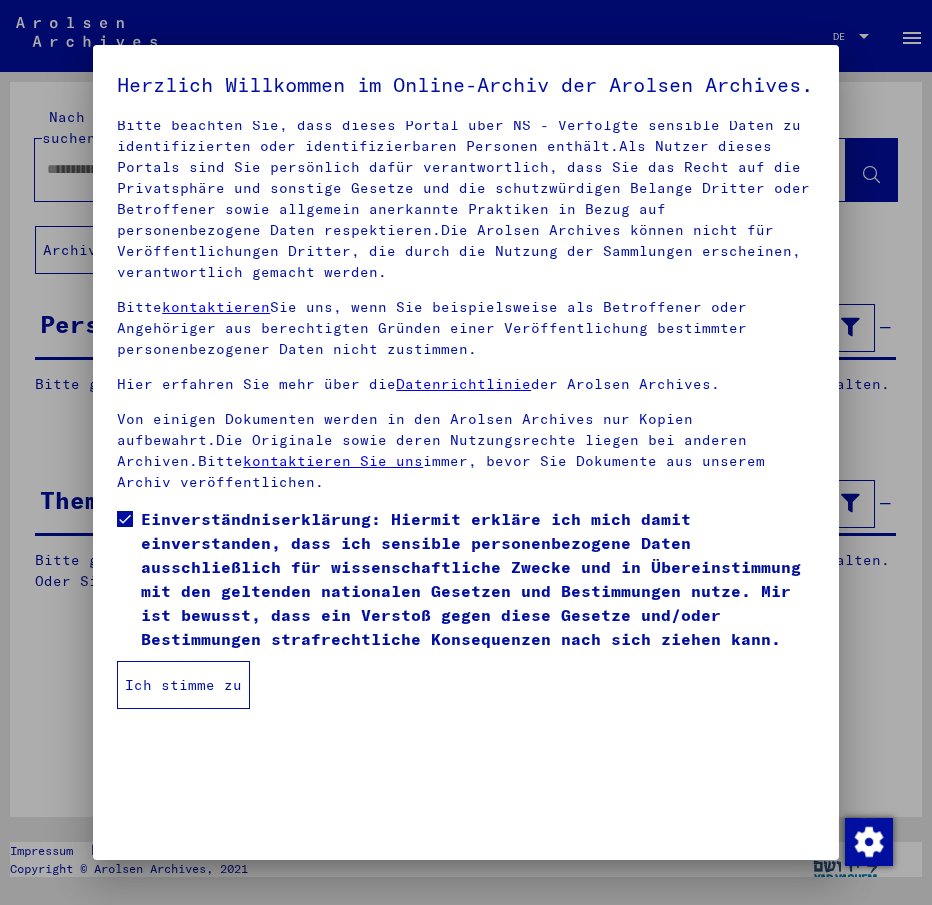 scroll, scrollTop: 97, scrollLeft: 0, axis: vertical 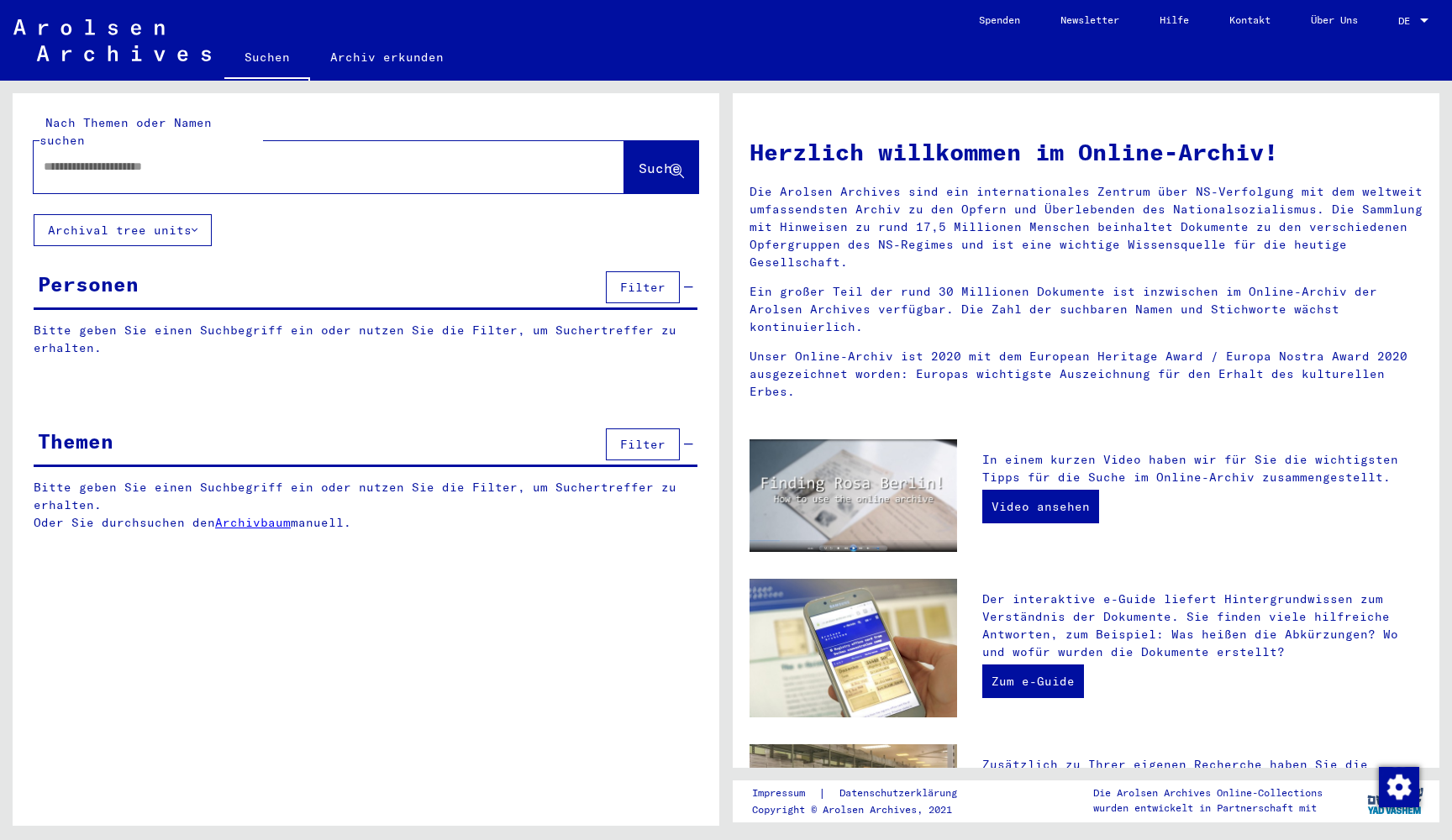 click at bounding box center (308, 166) 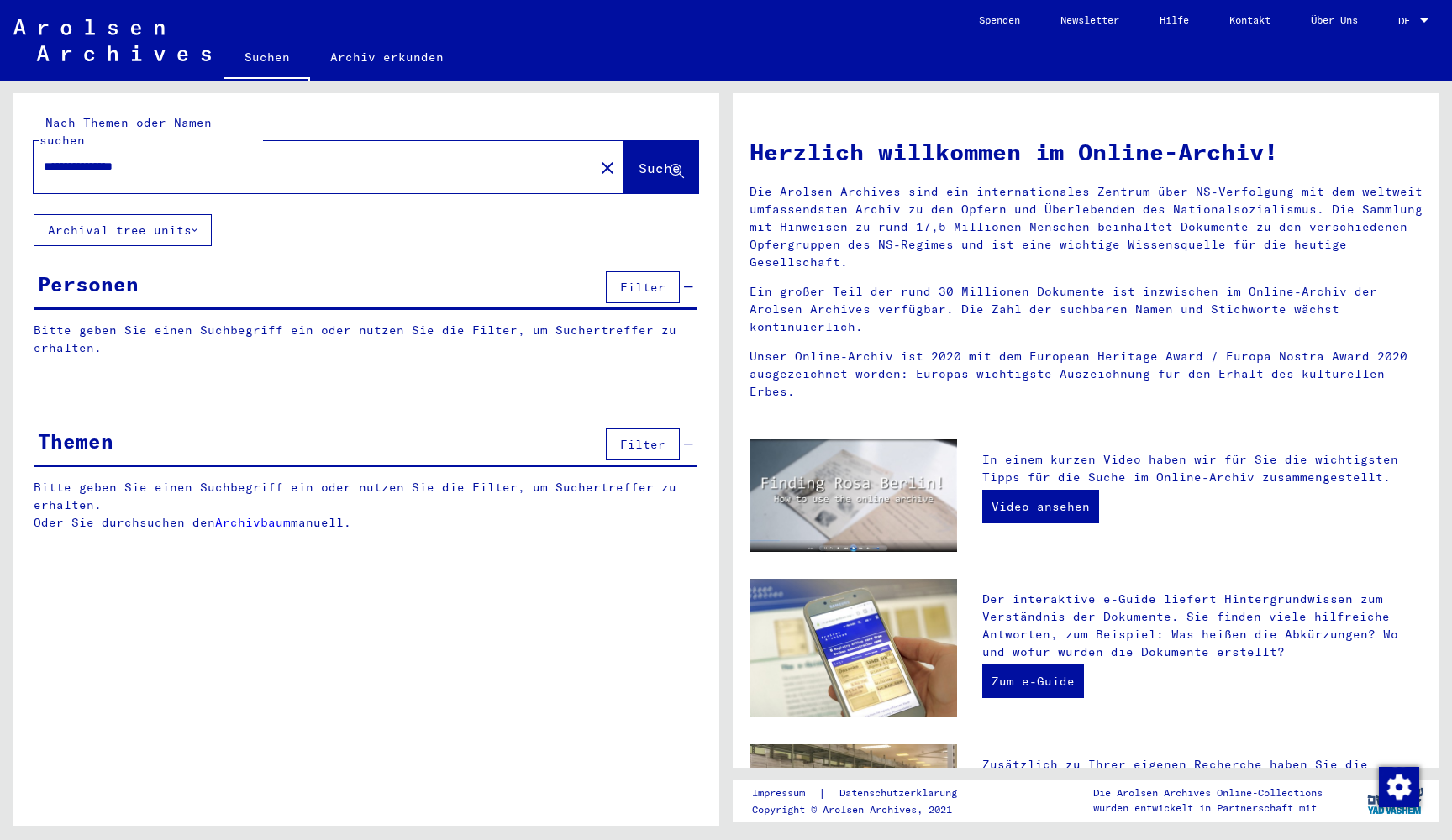 type on "**********" 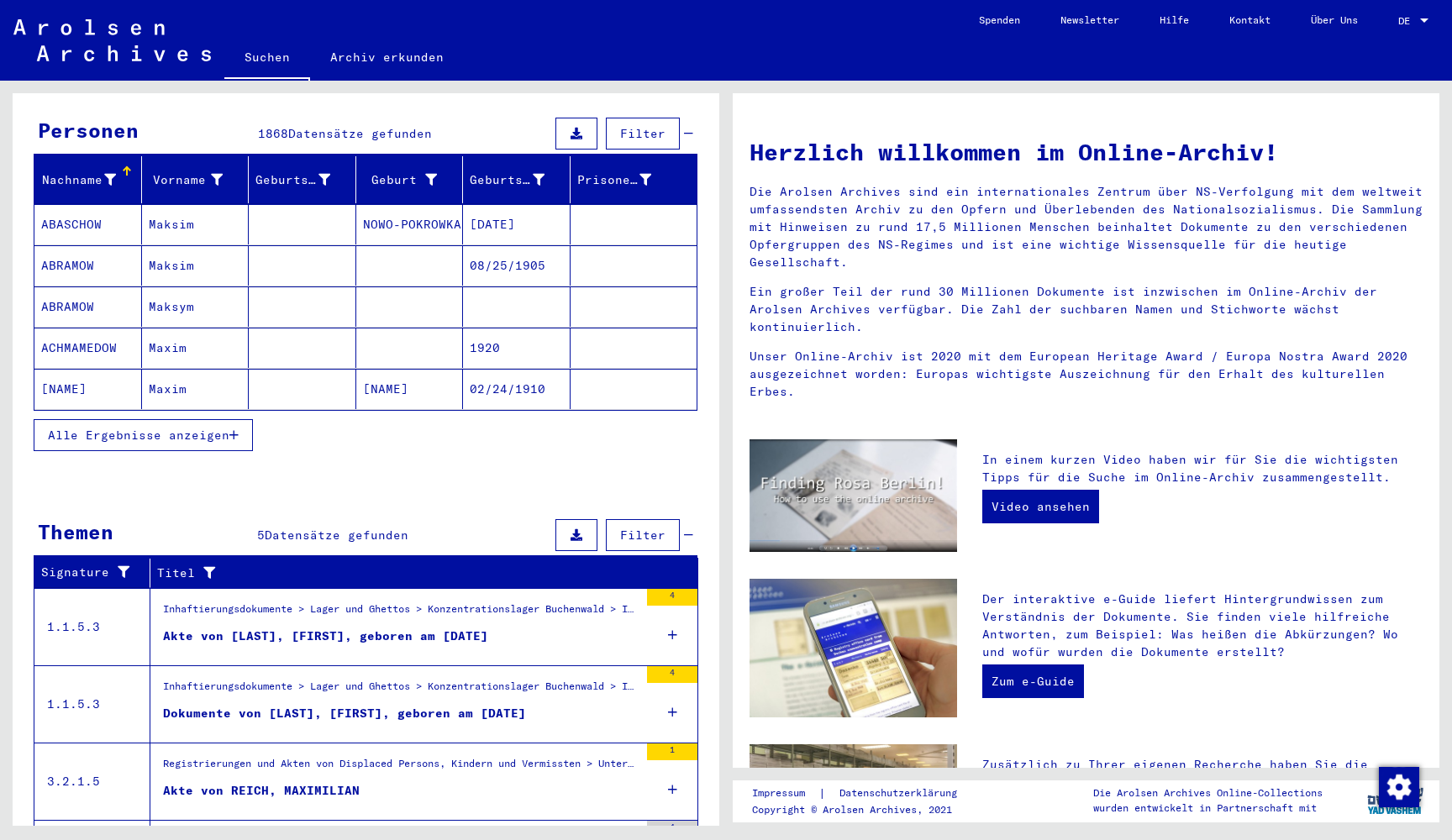 scroll, scrollTop: 165, scrollLeft: 0, axis: vertical 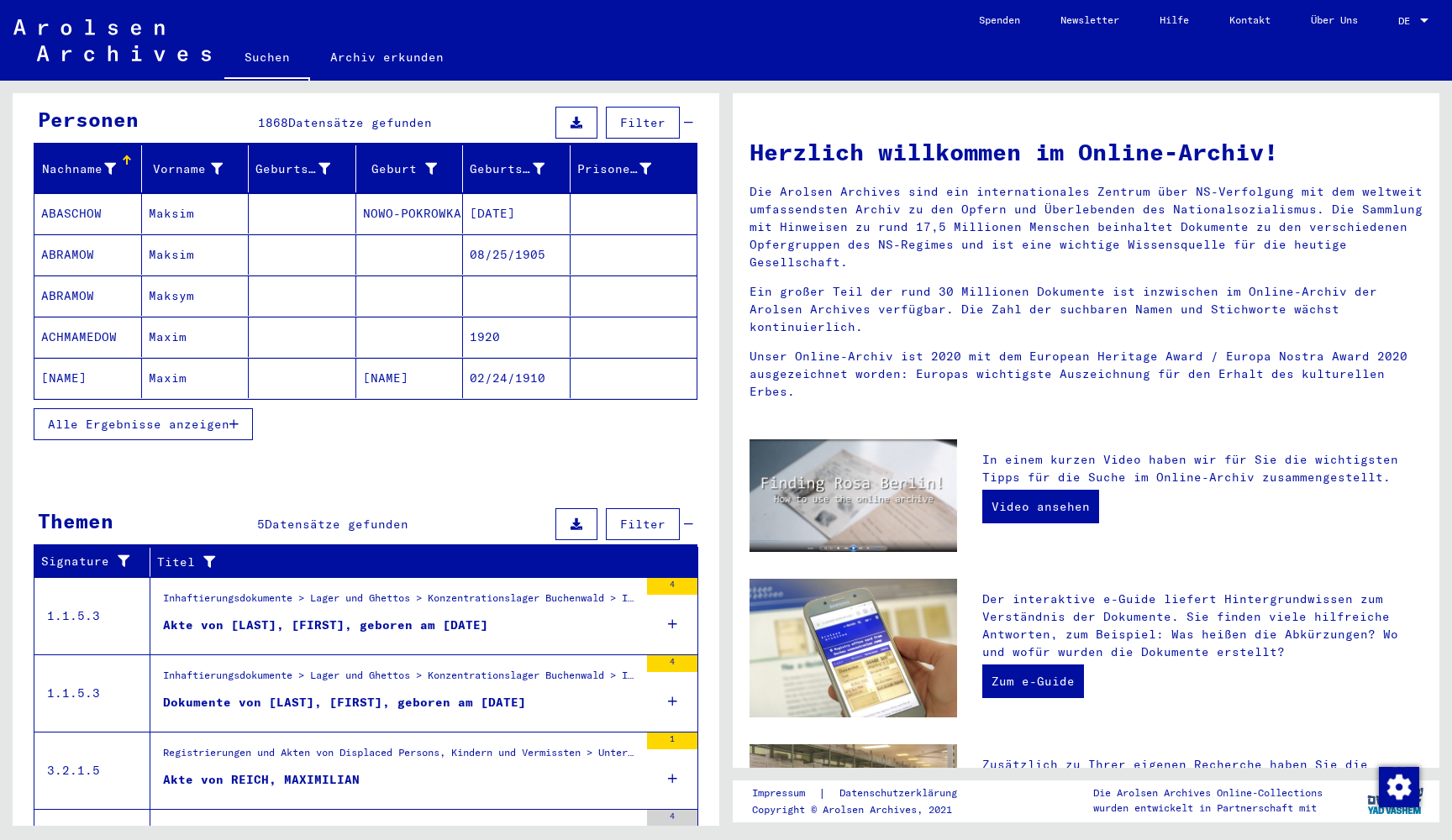 click on "Akte von [LAST], [FIRST], geboren am [DATE]" at bounding box center [325, 625] 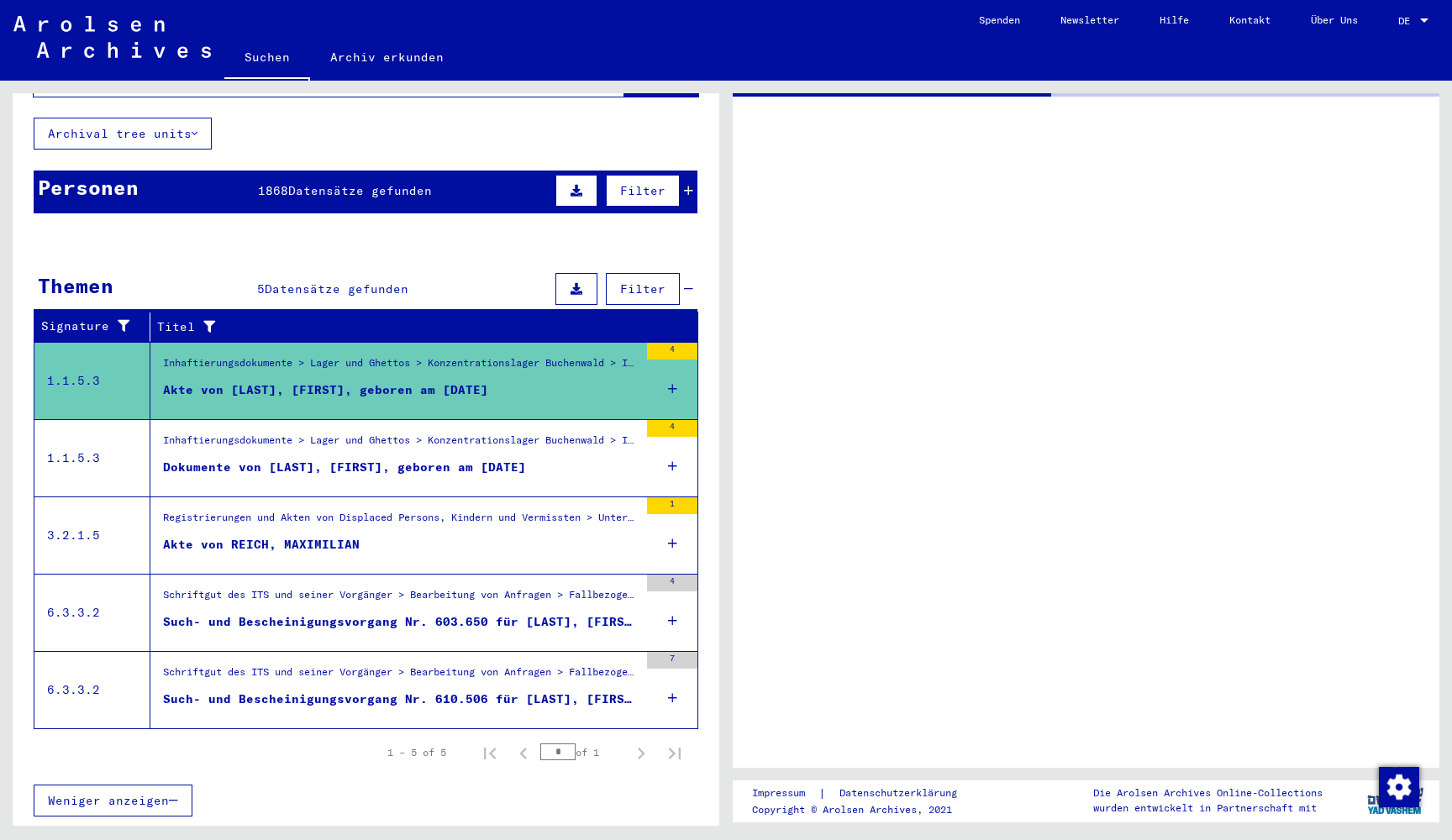 scroll, scrollTop: 79, scrollLeft: 0, axis: vertical 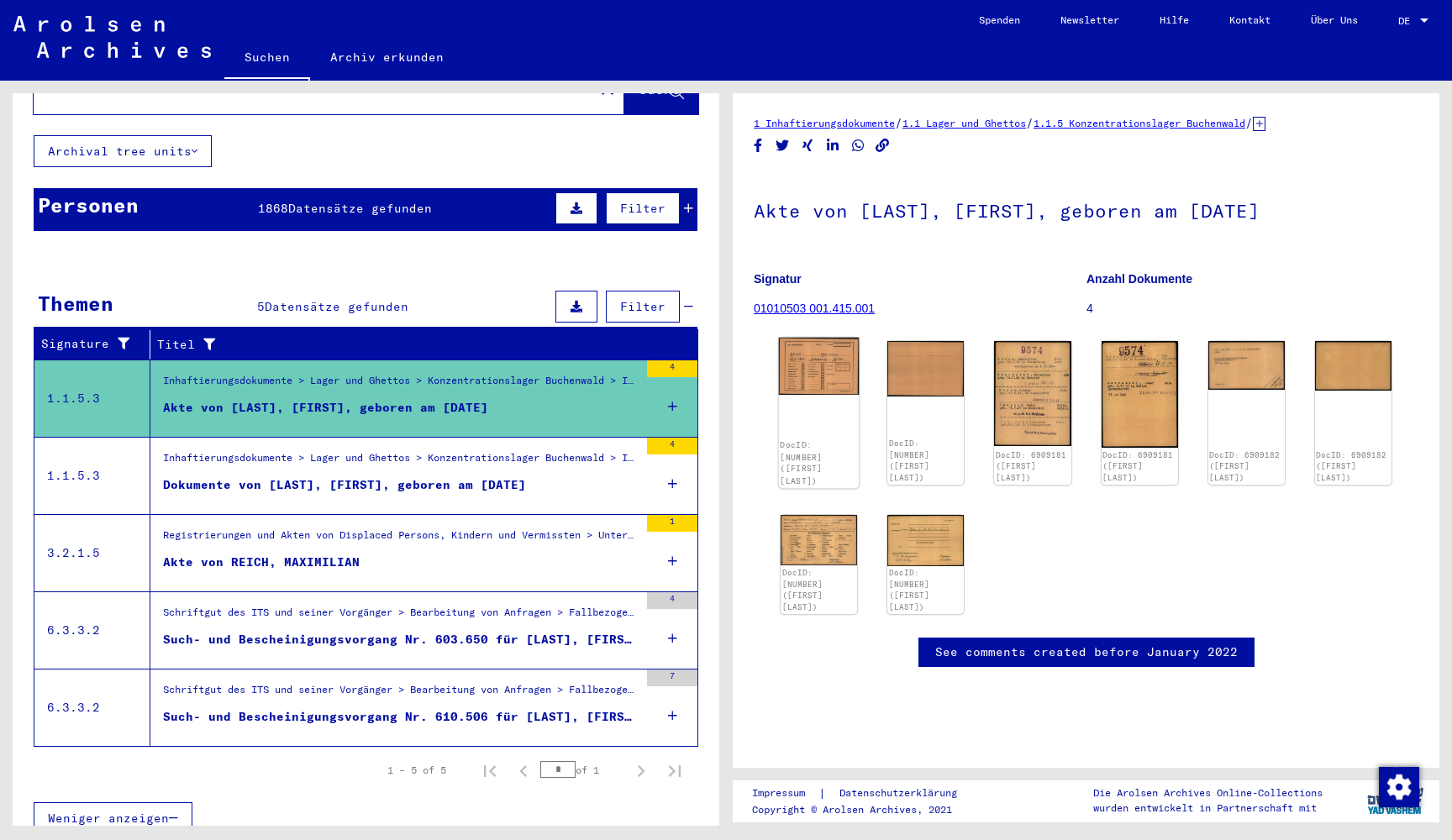 click 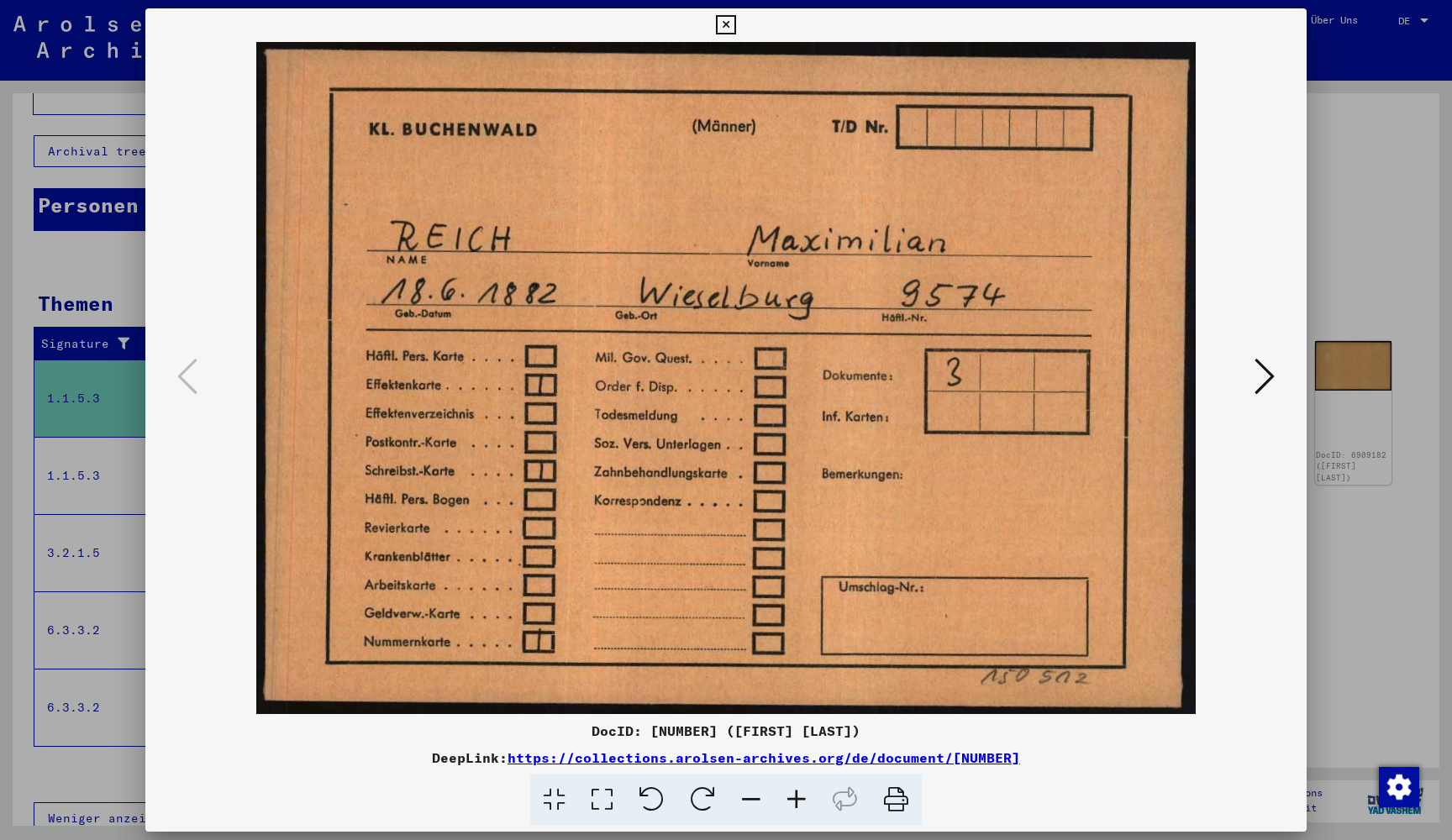 click at bounding box center [1265, 376] 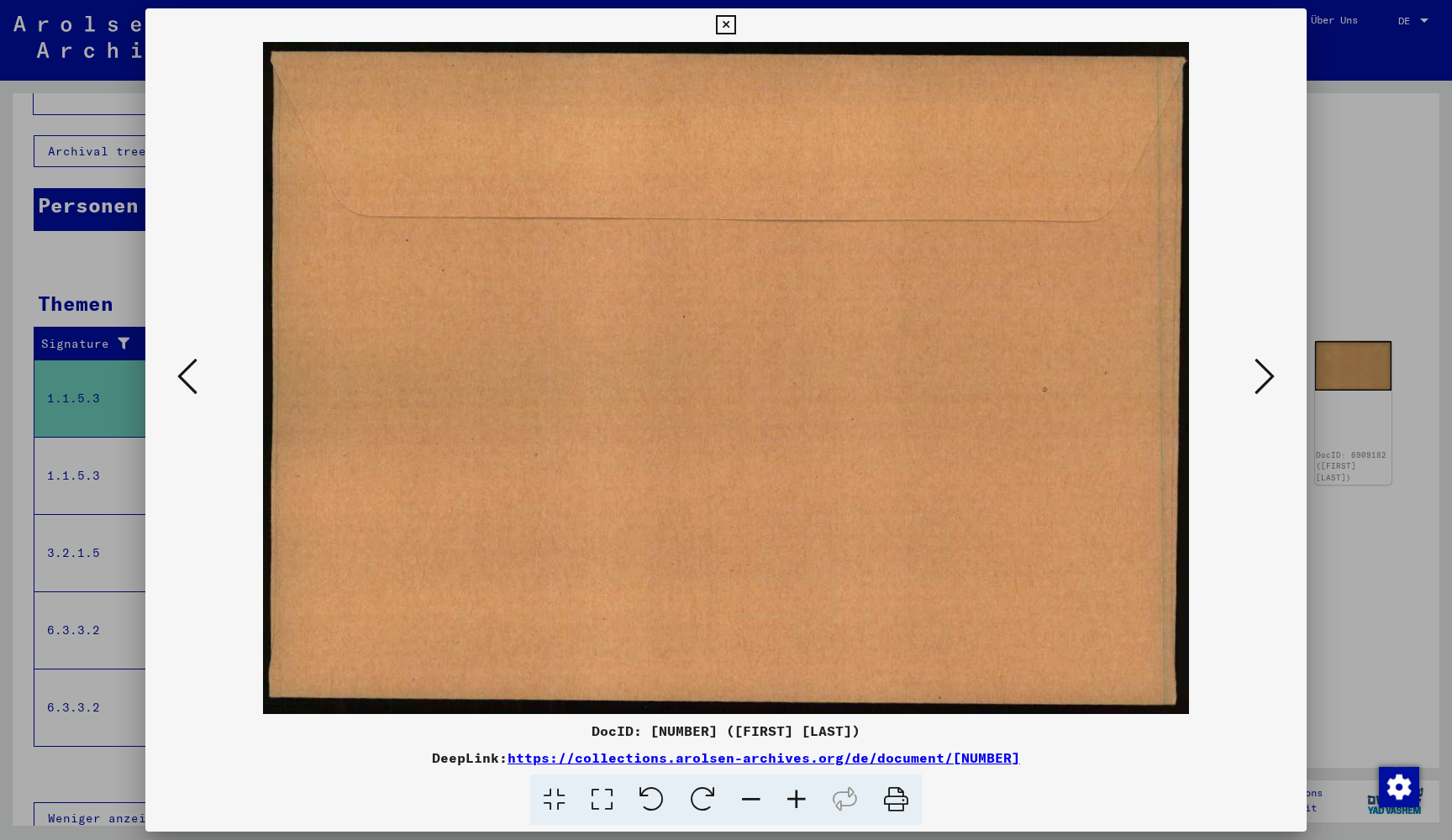 click at bounding box center (1265, 376) 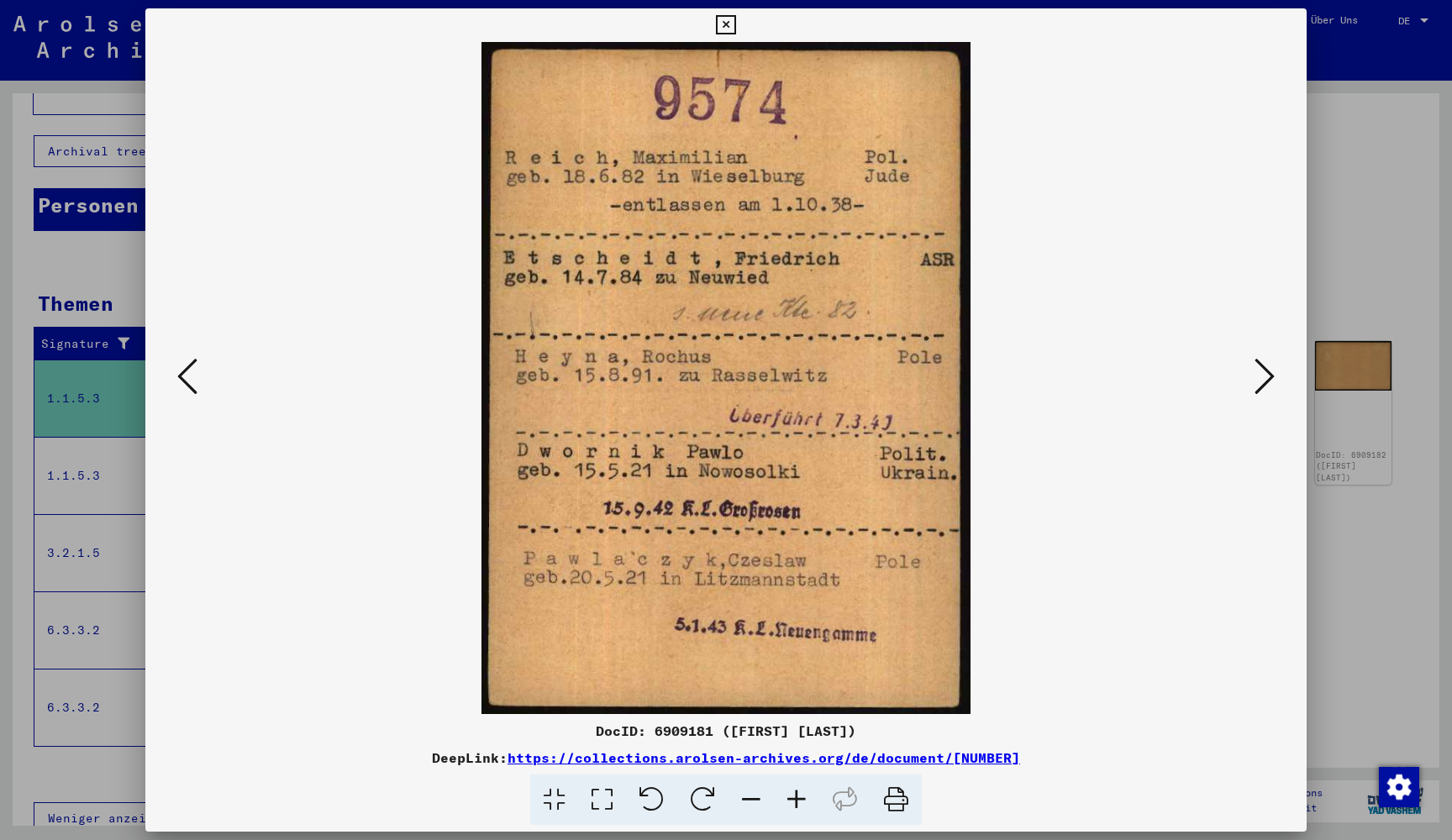 click at bounding box center (1265, 376) 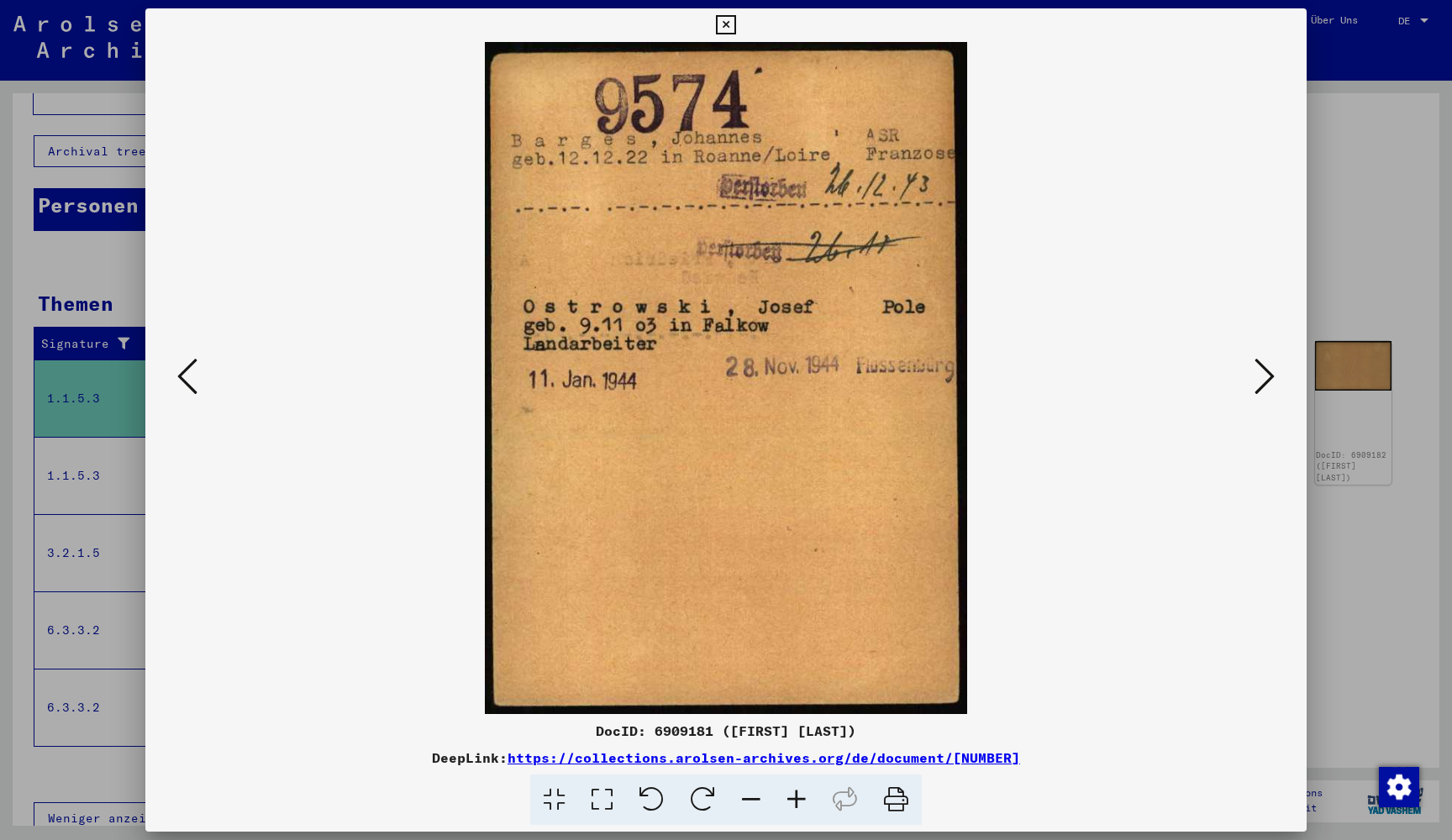 click at bounding box center [1265, 376] 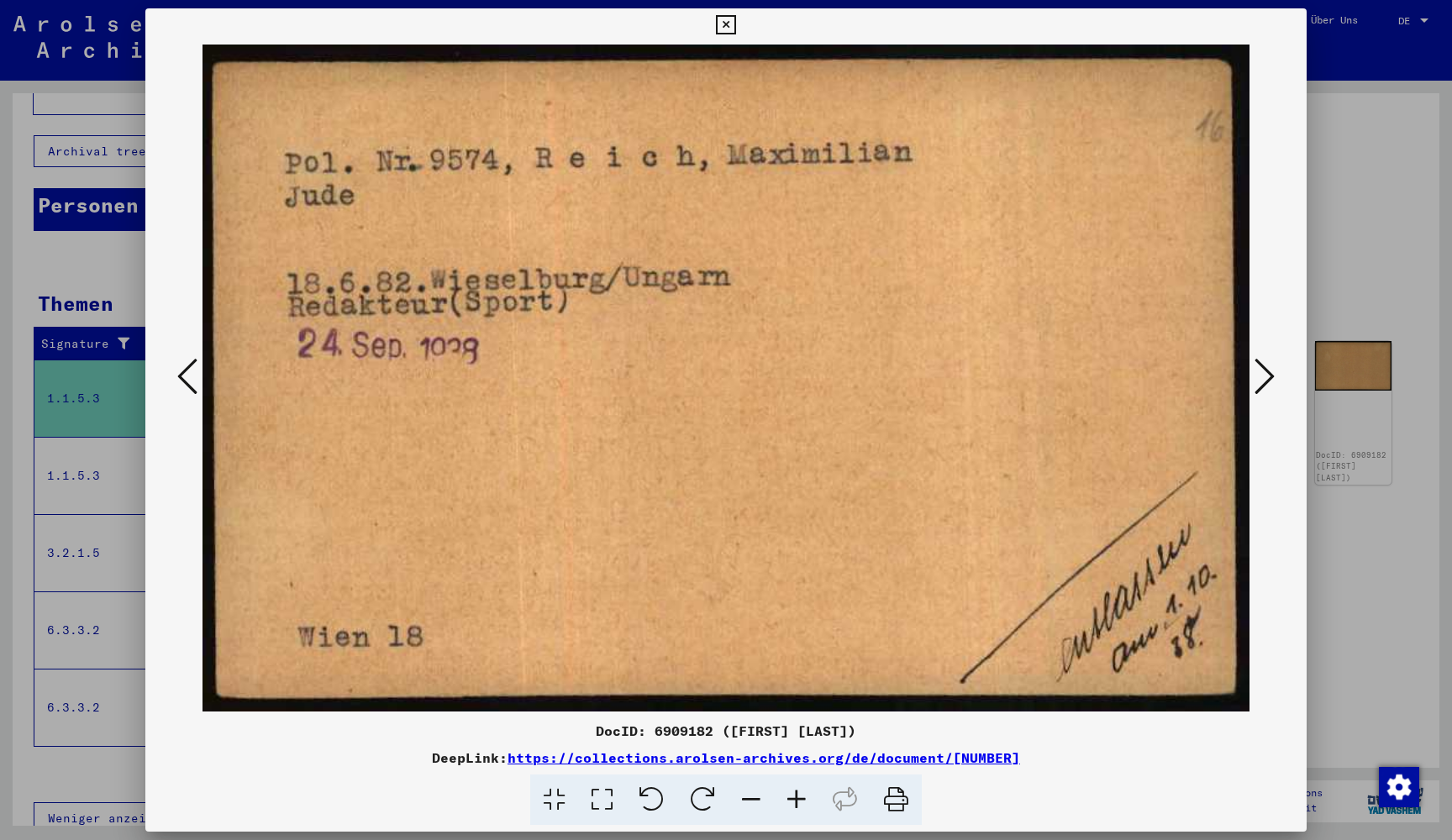 click at bounding box center [1265, 376] 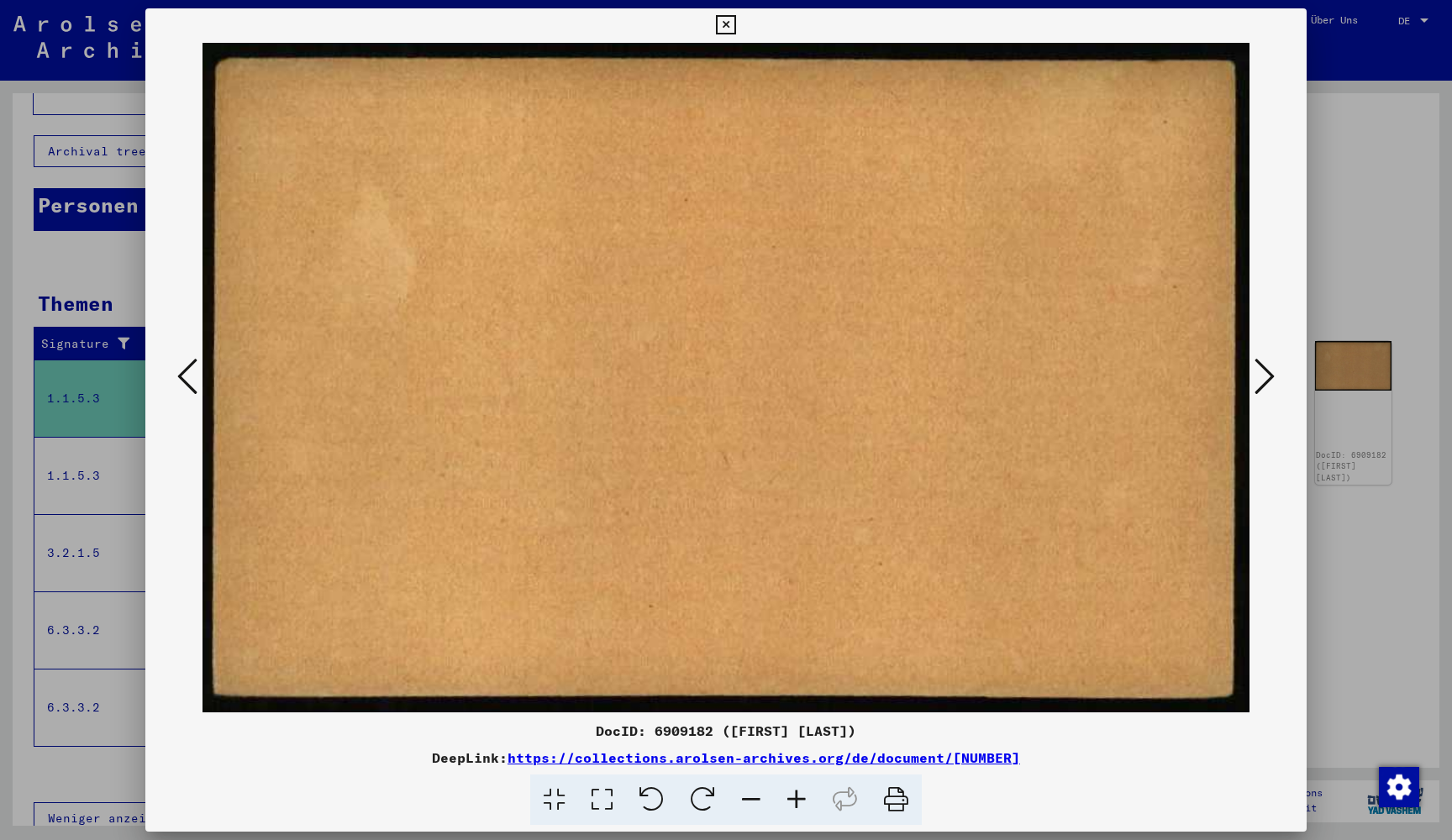 click at bounding box center (1265, 376) 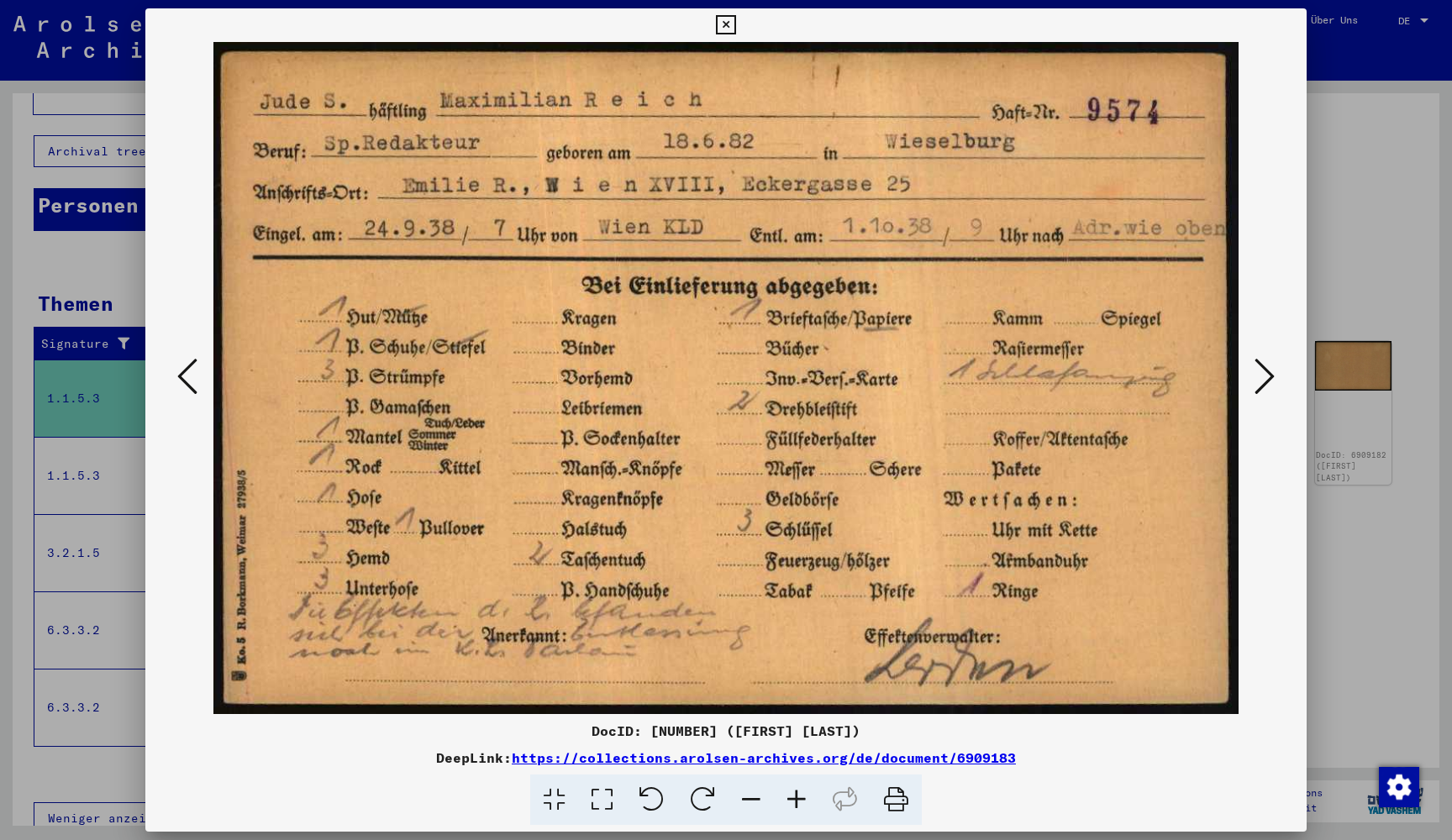 click at bounding box center (1265, 376) 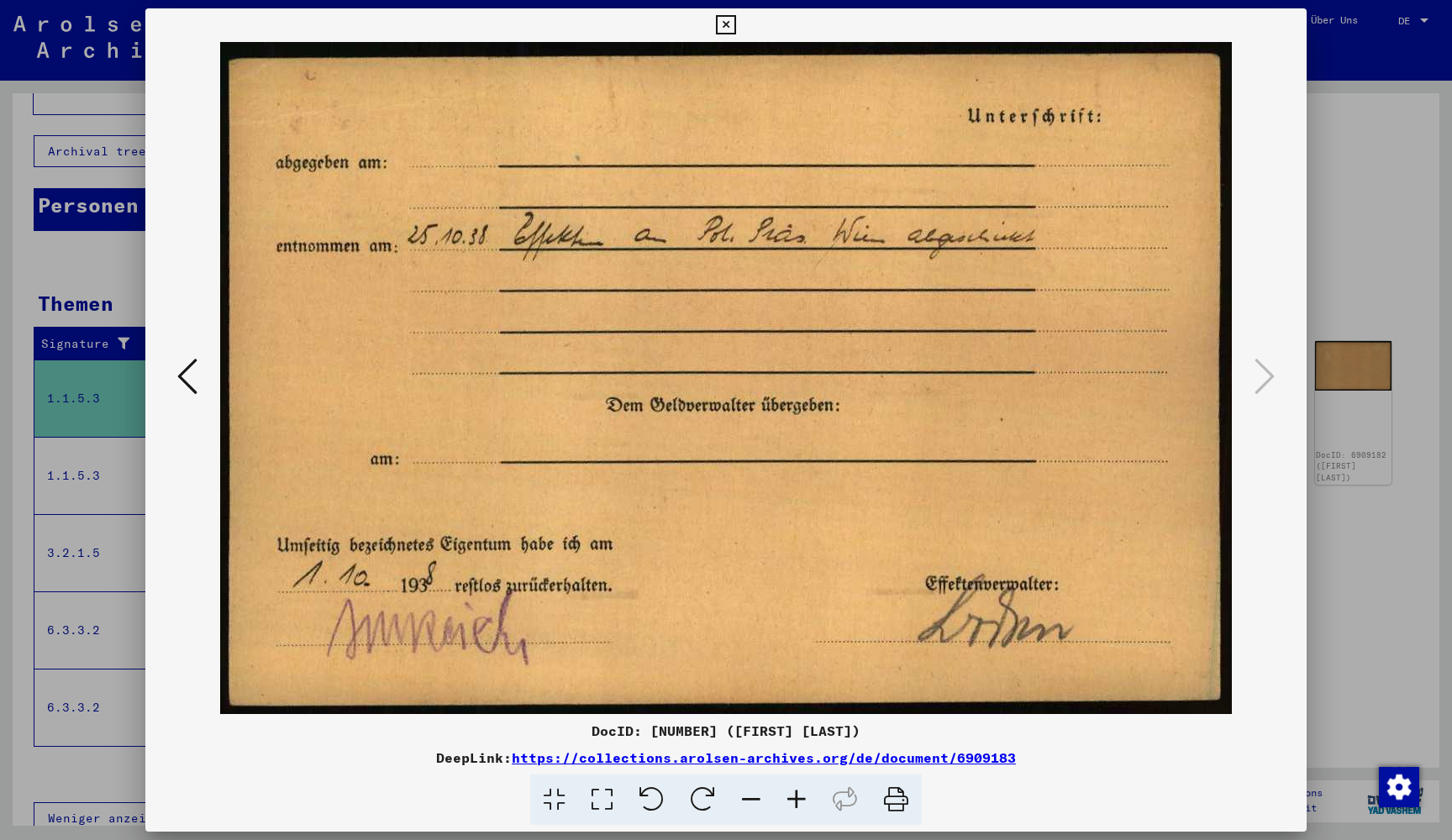 click at bounding box center (725, 25) 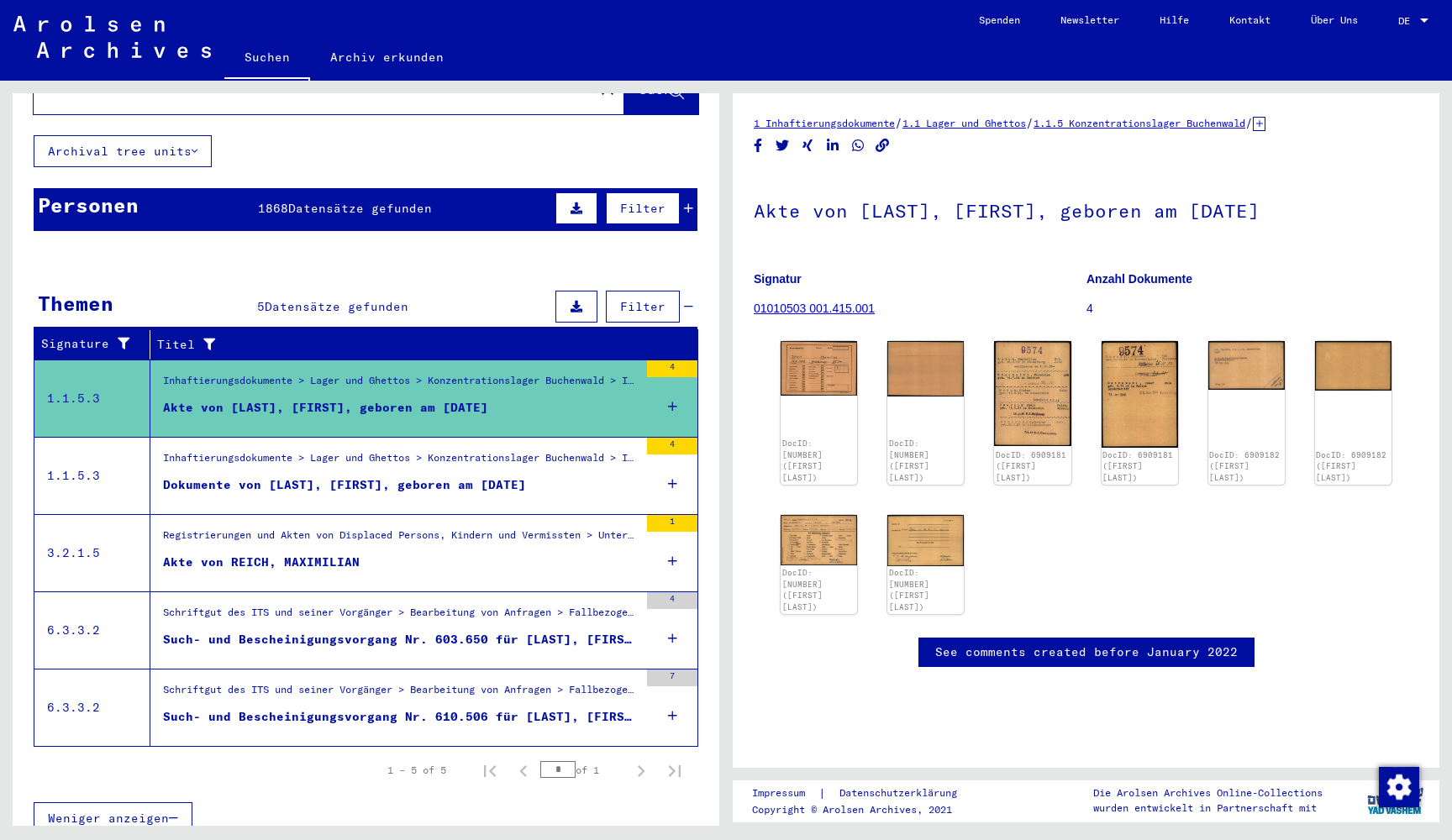 click on "Dokumente von [LAST], [FIRST], geboren am [DATE]" at bounding box center (345, 485) 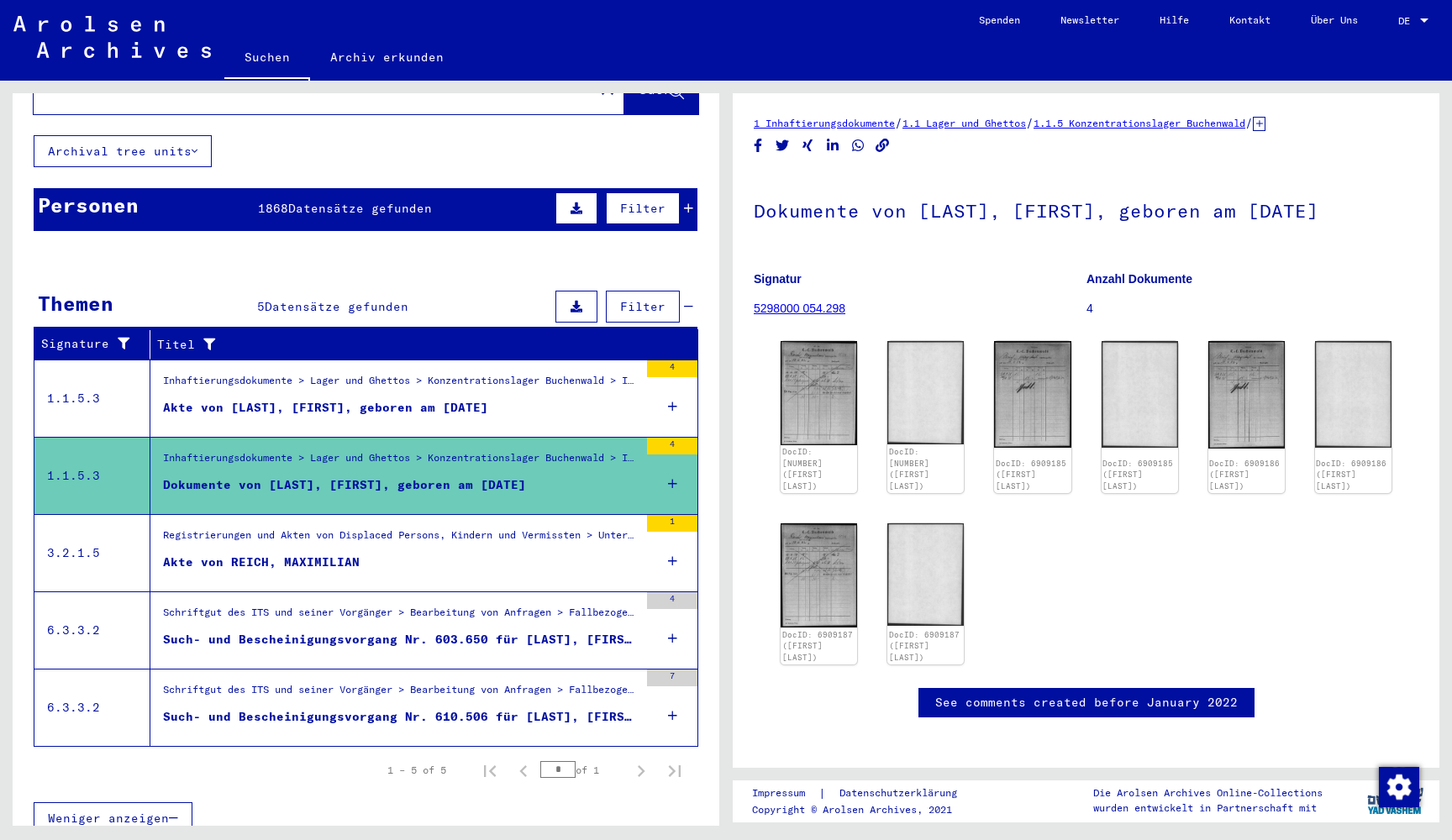scroll, scrollTop: 0, scrollLeft: 0, axis: both 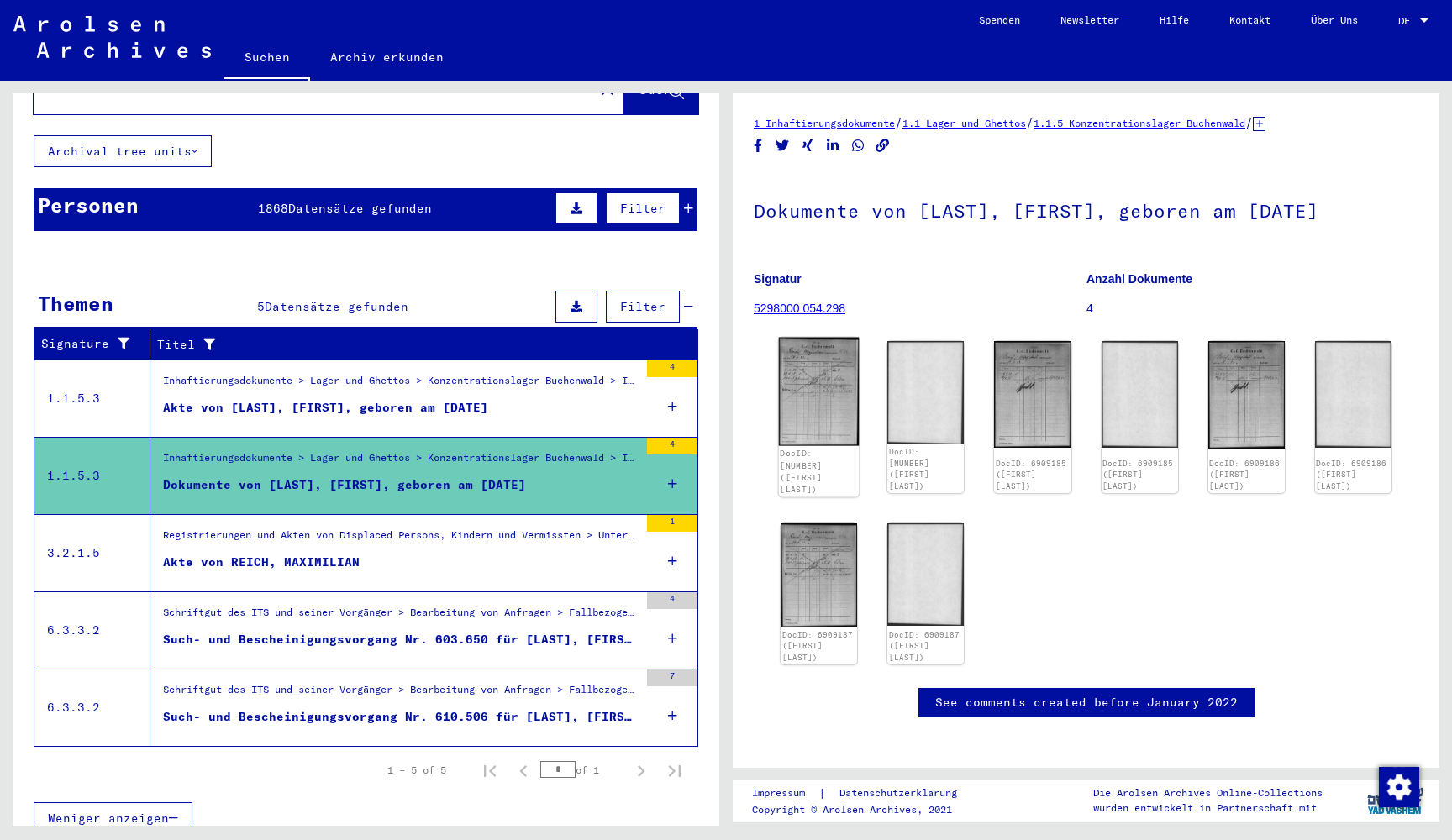 click 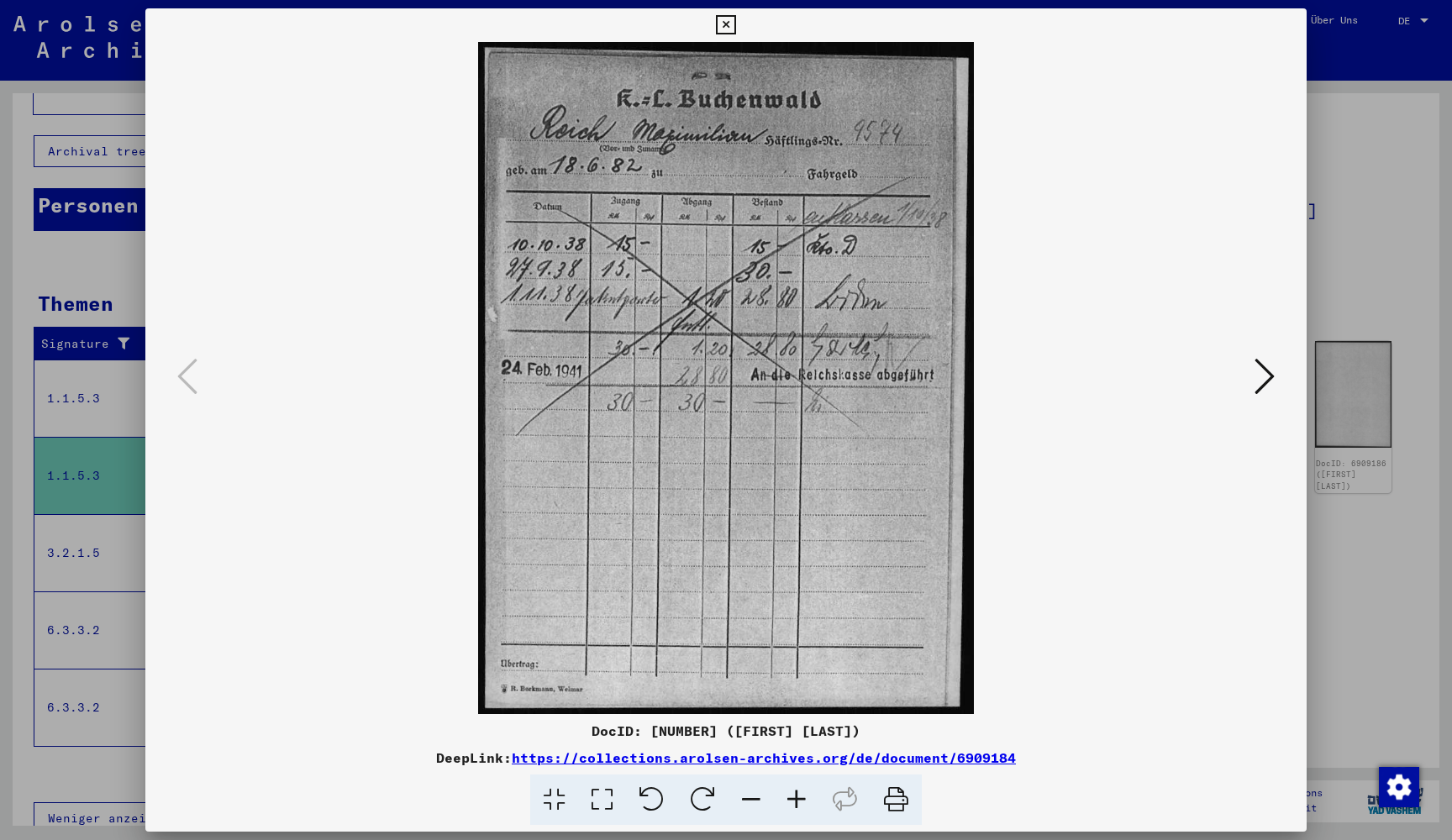click at bounding box center [1265, 376] 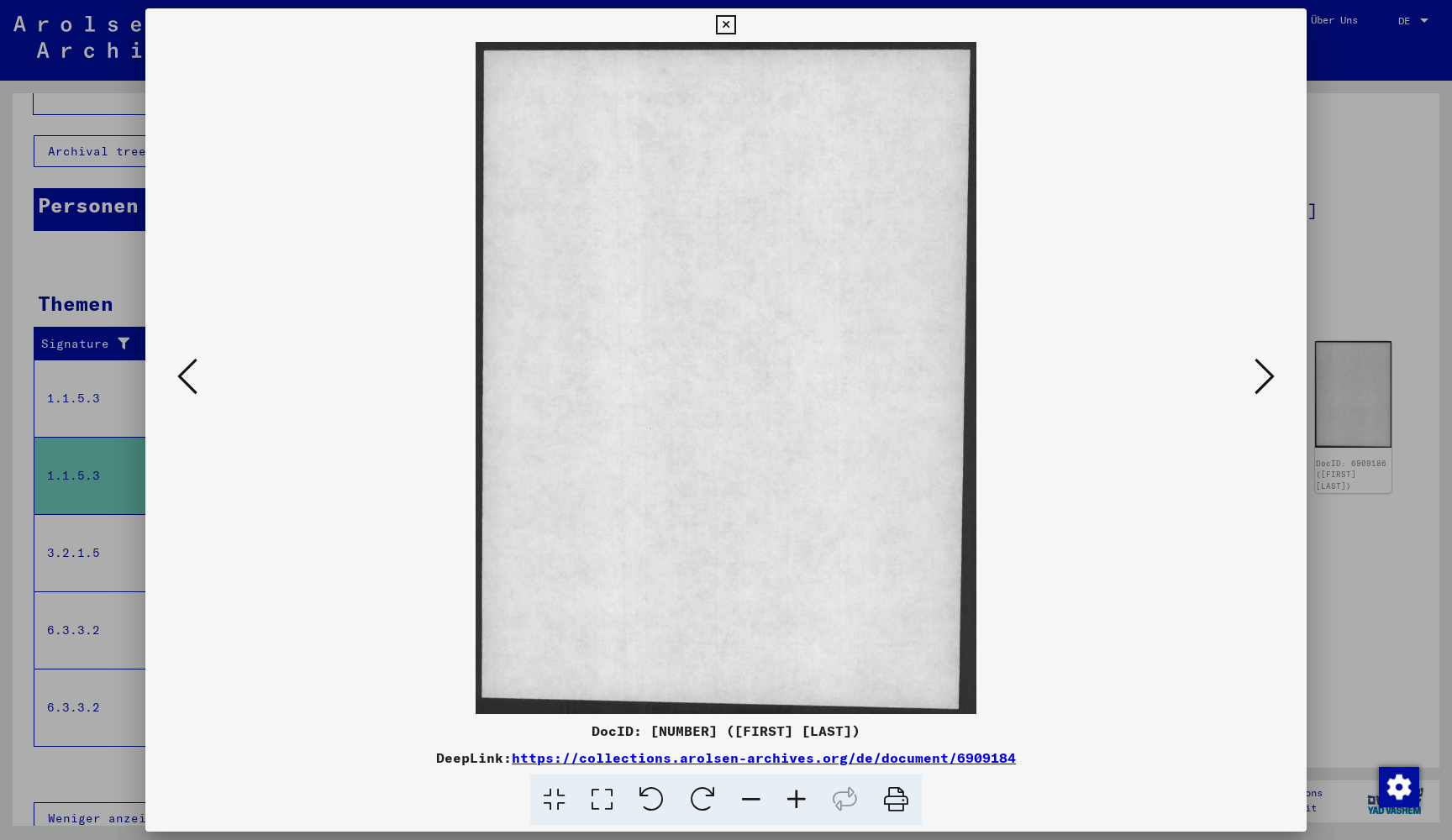 click at bounding box center [1265, 376] 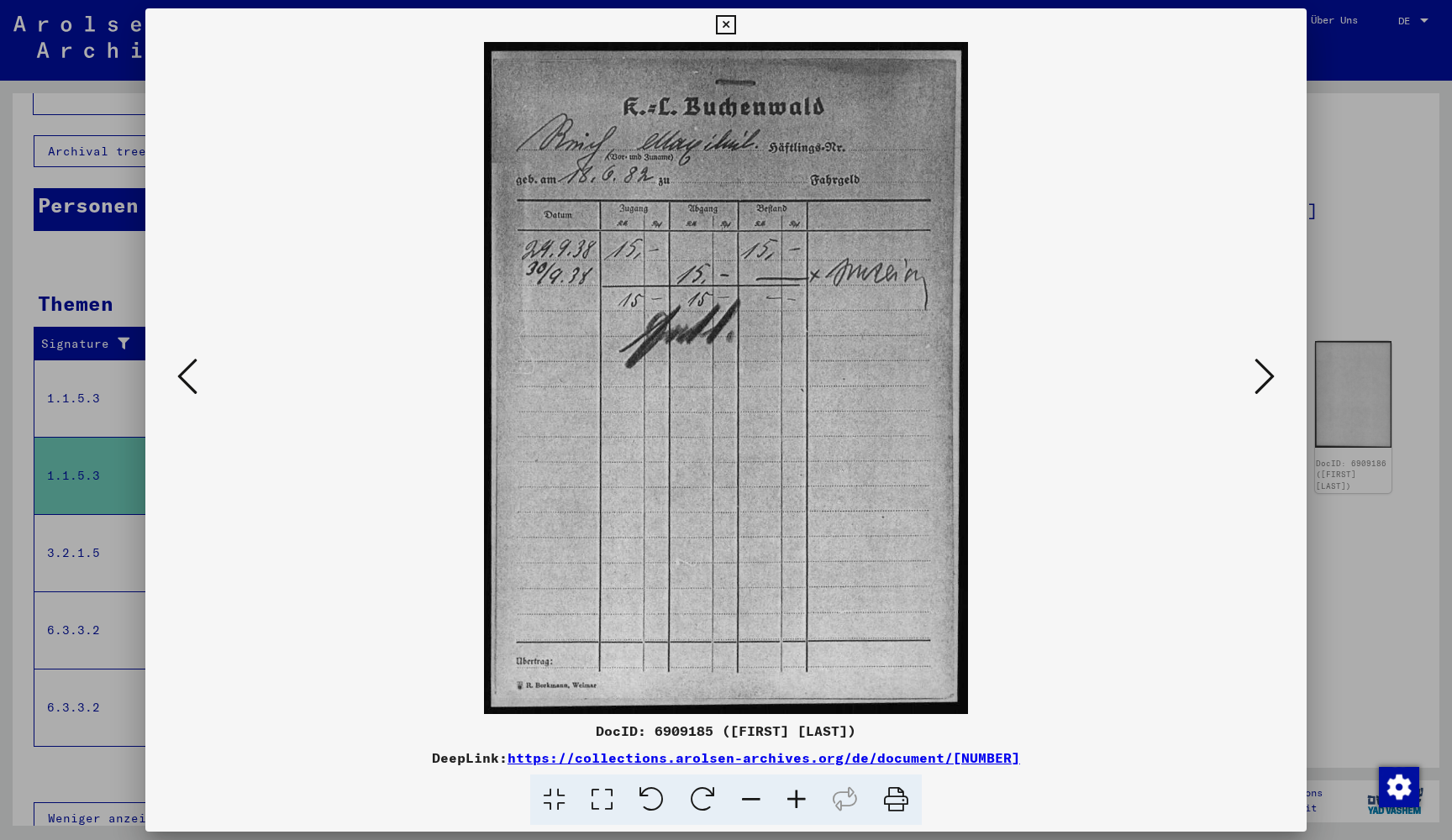 click at bounding box center [1265, 376] 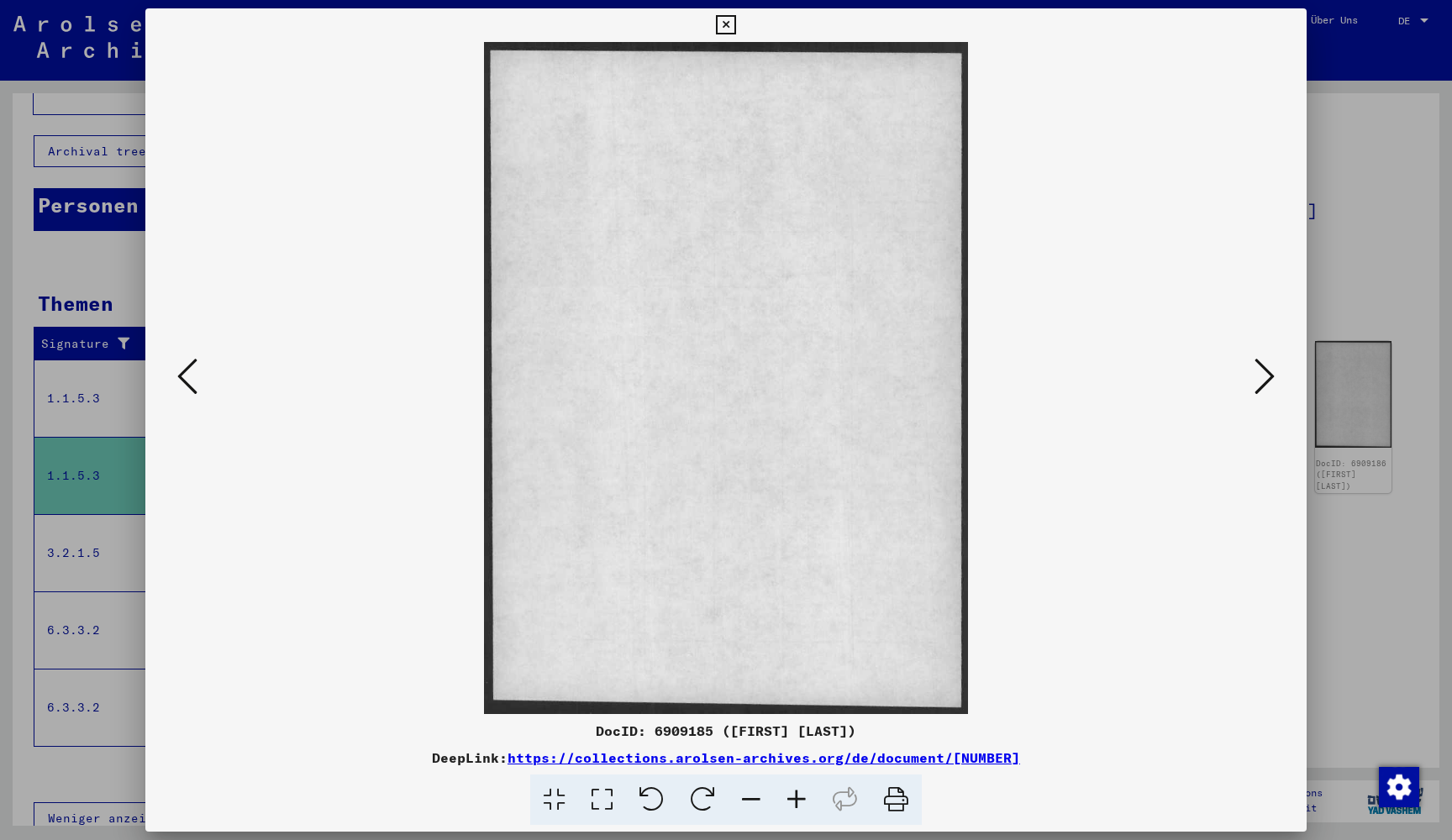click at bounding box center (1265, 376) 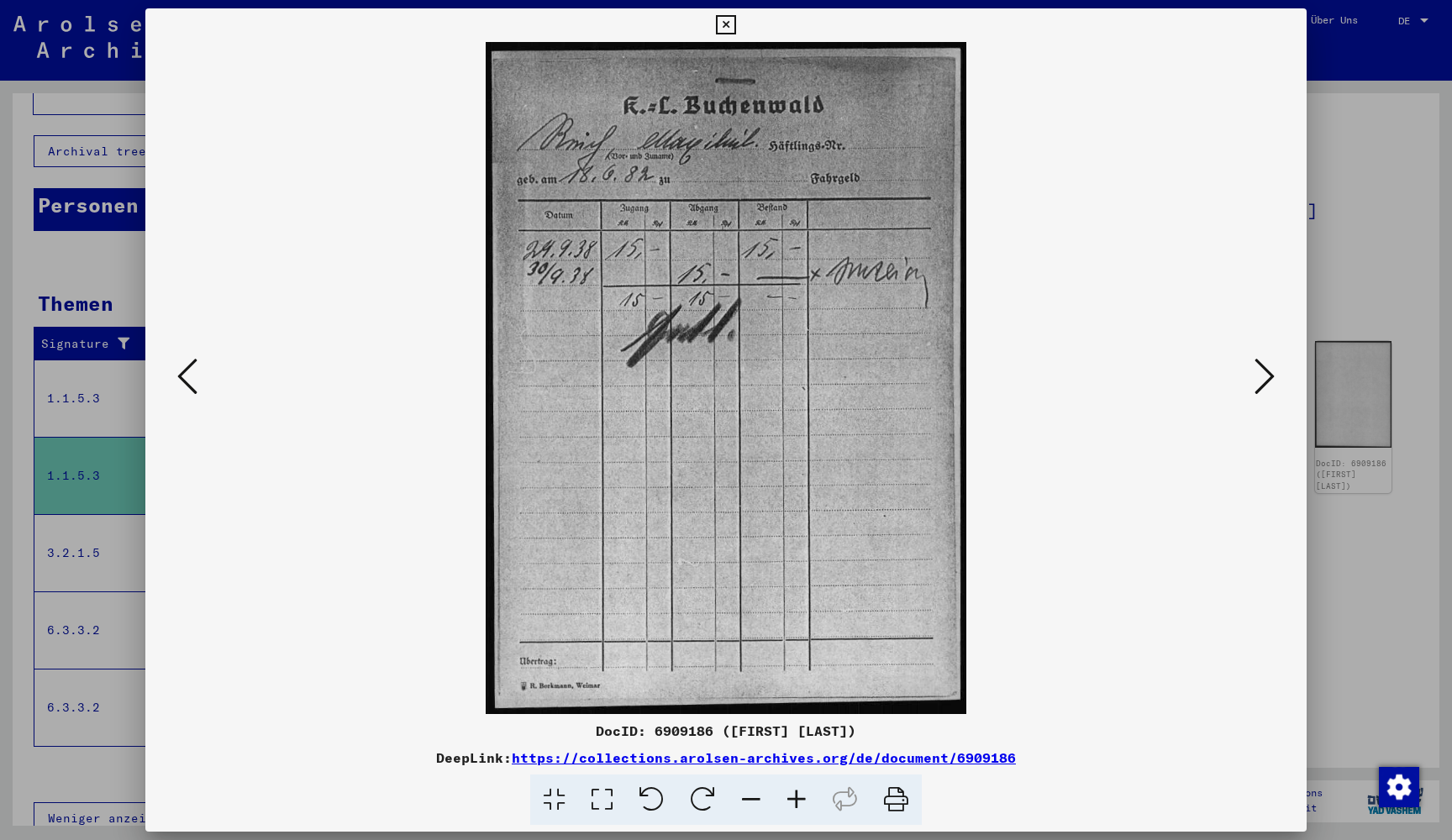 click at bounding box center (1265, 376) 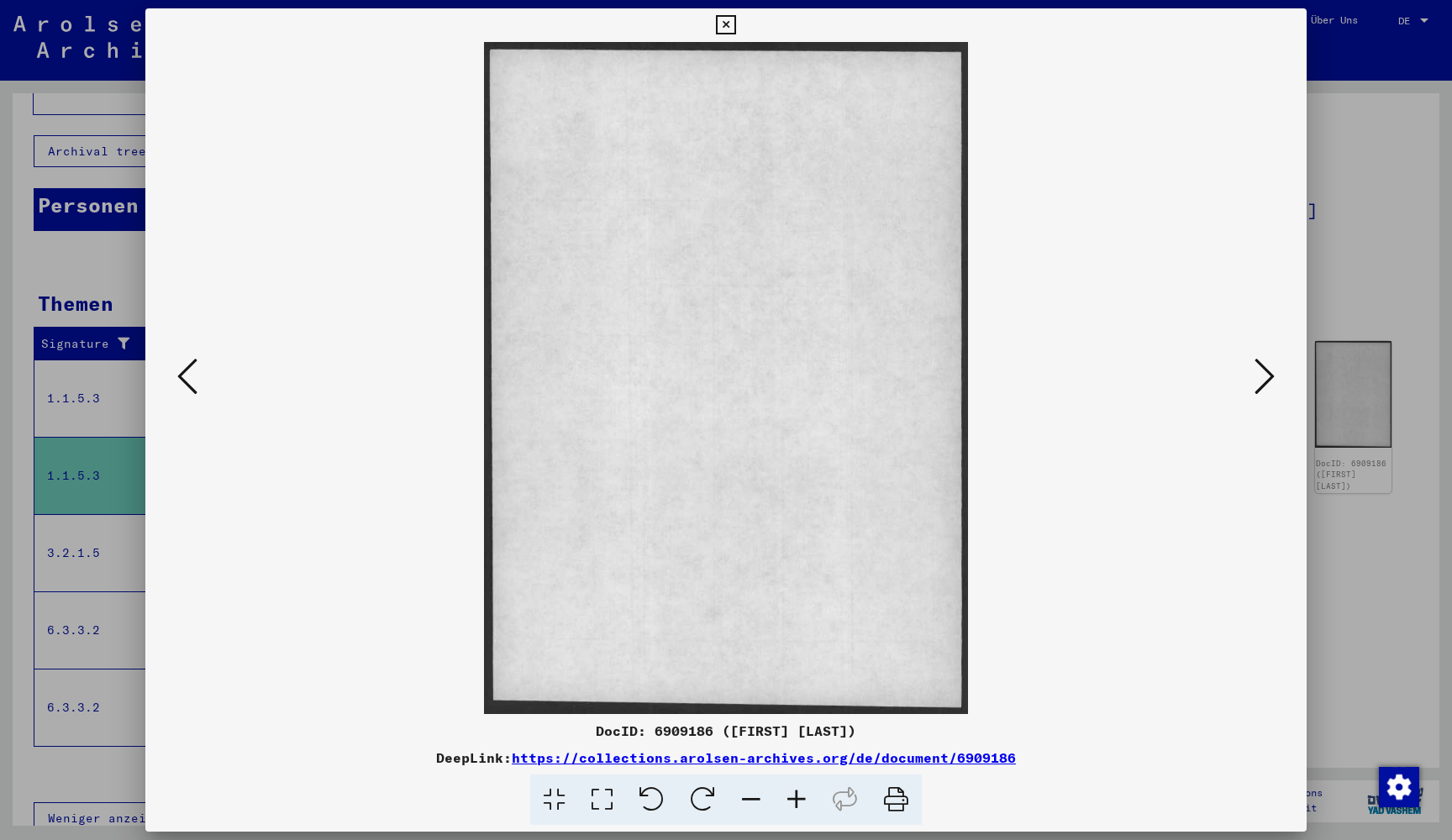 click at bounding box center (1265, 376) 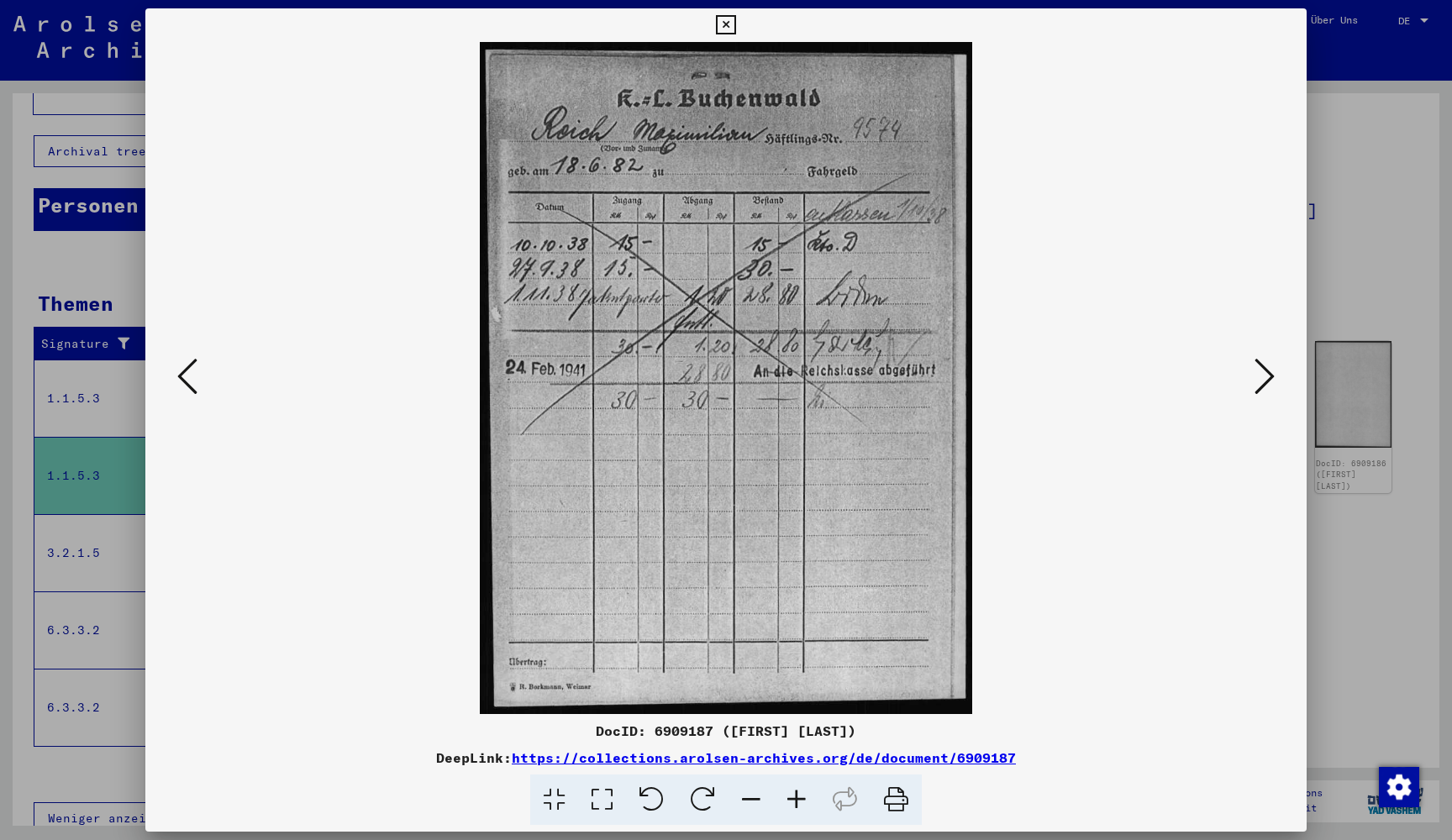 click at bounding box center (1265, 376) 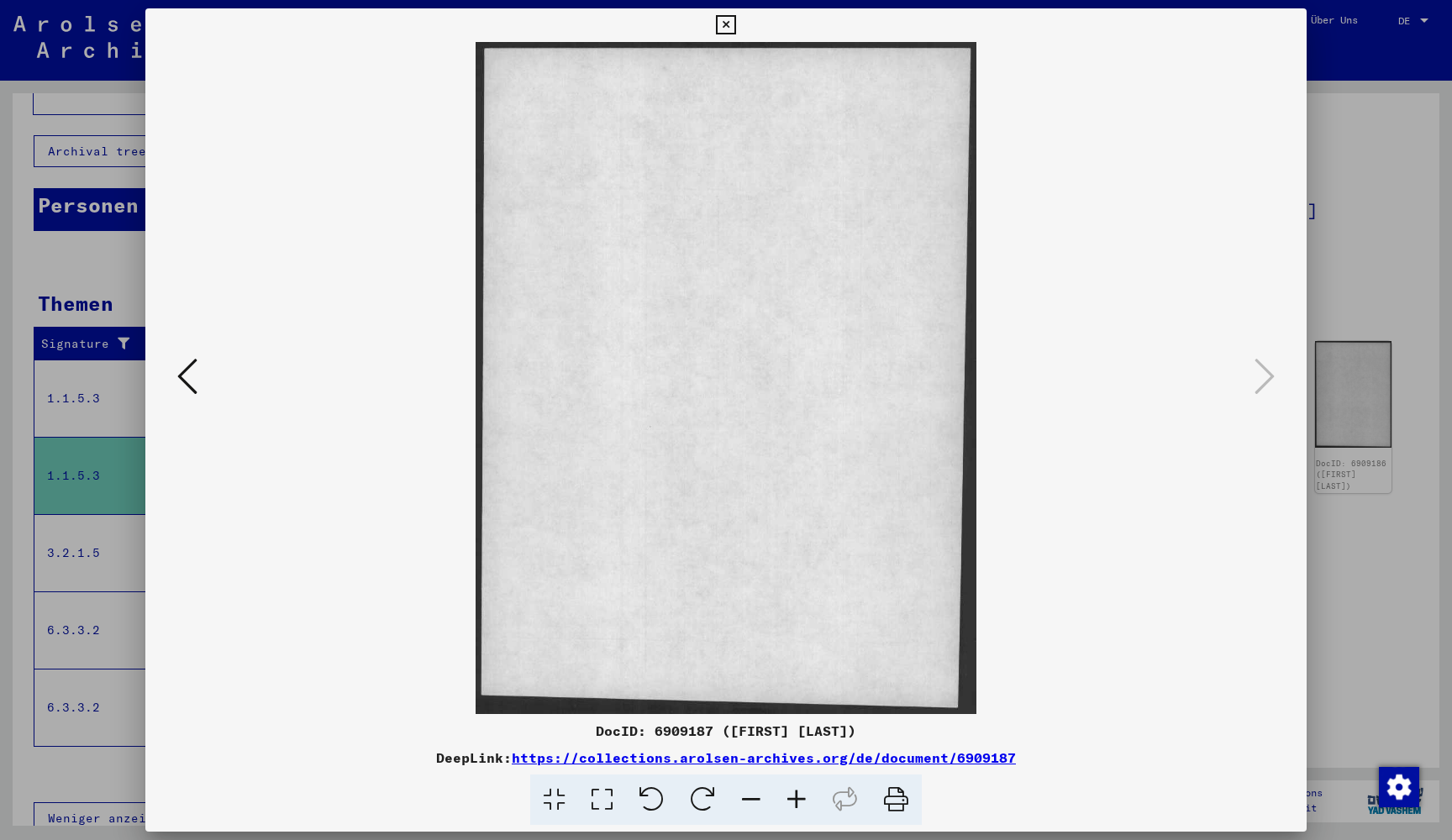 click at bounding box center (725, 25) 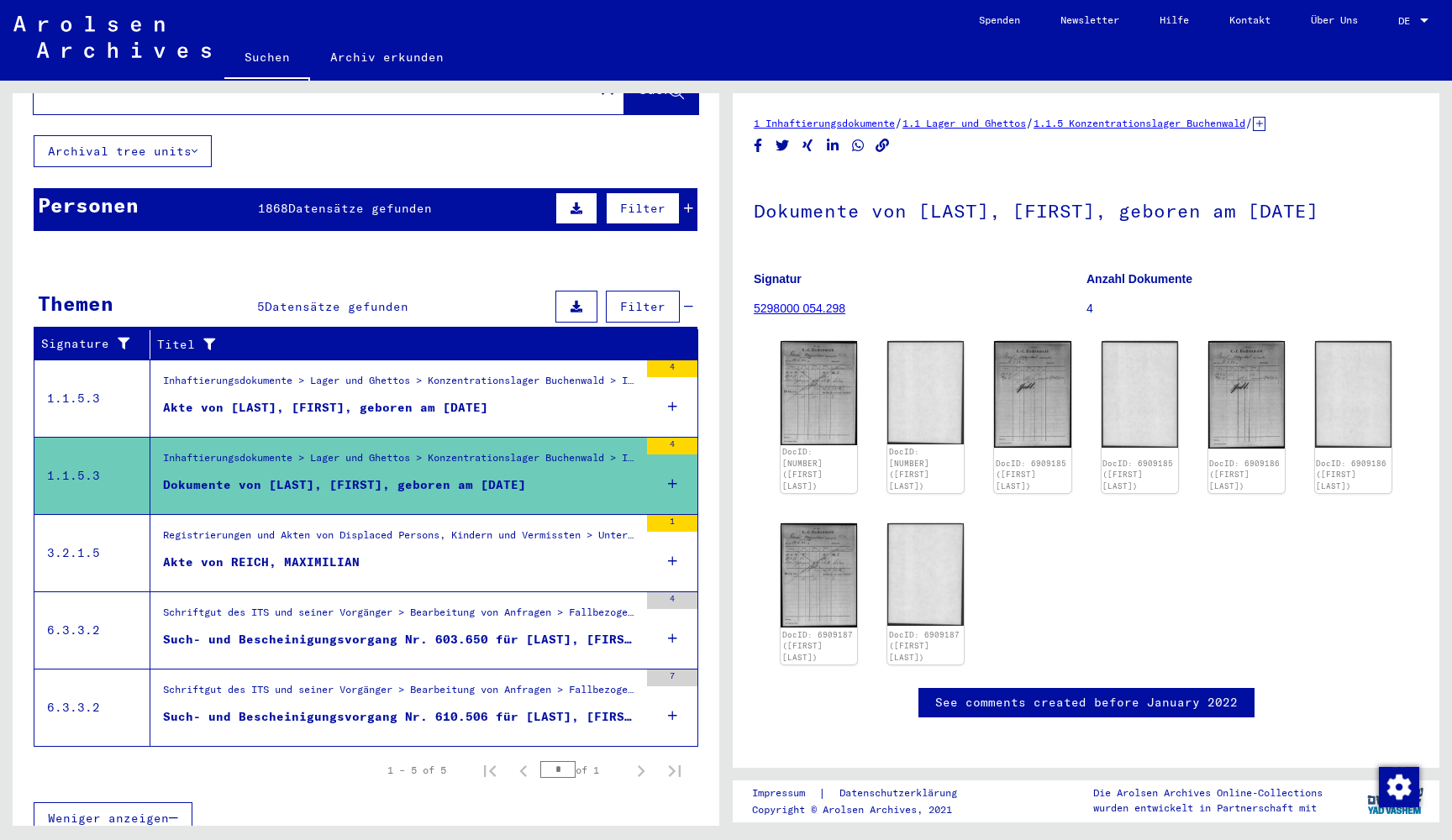 click on "Akte von REICH, MAXIMILIAN" at bounding box center [401, 566] 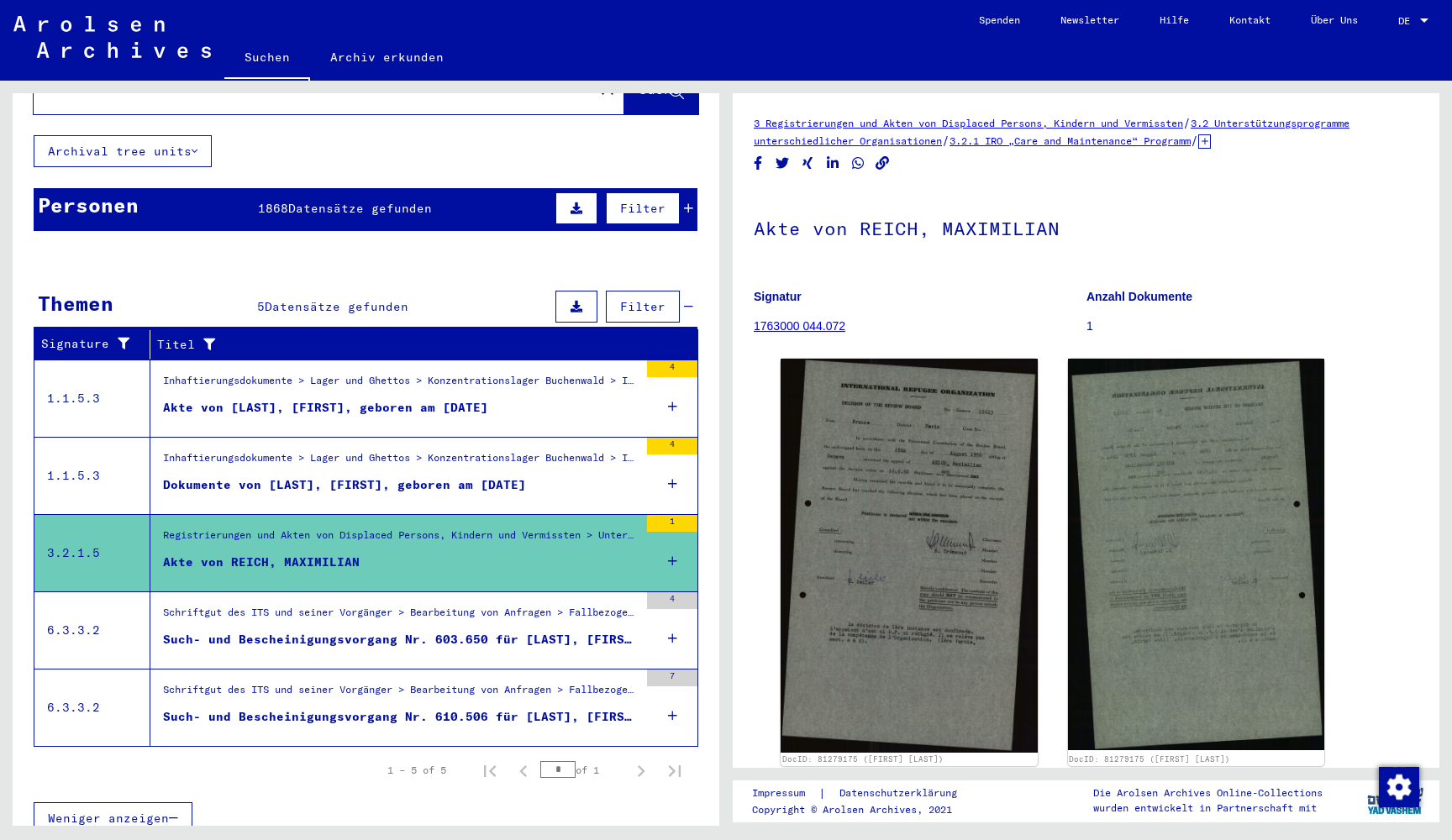 scroll, scrollTop: 0, scrollLeft: 0, axis: both 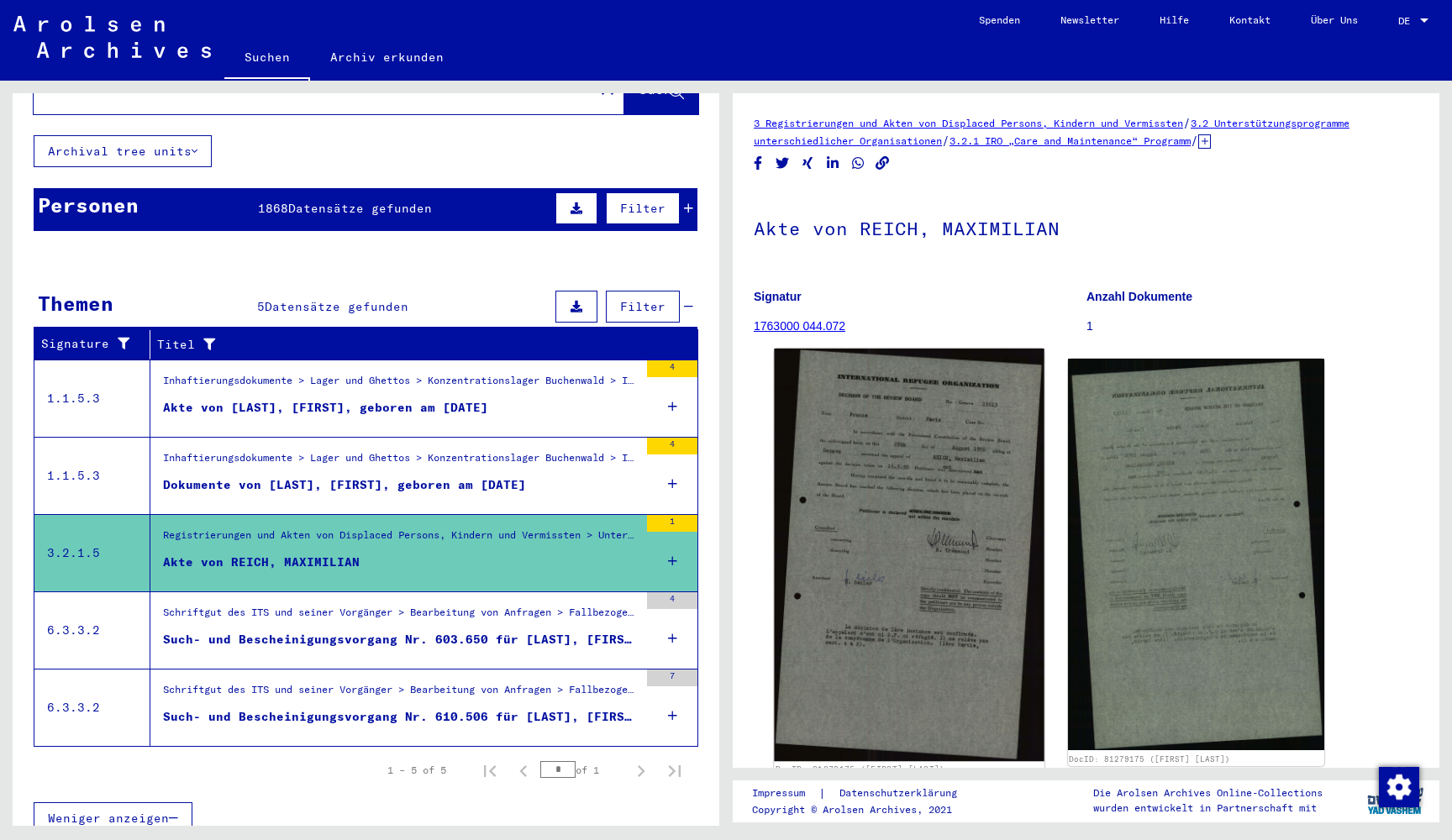 click 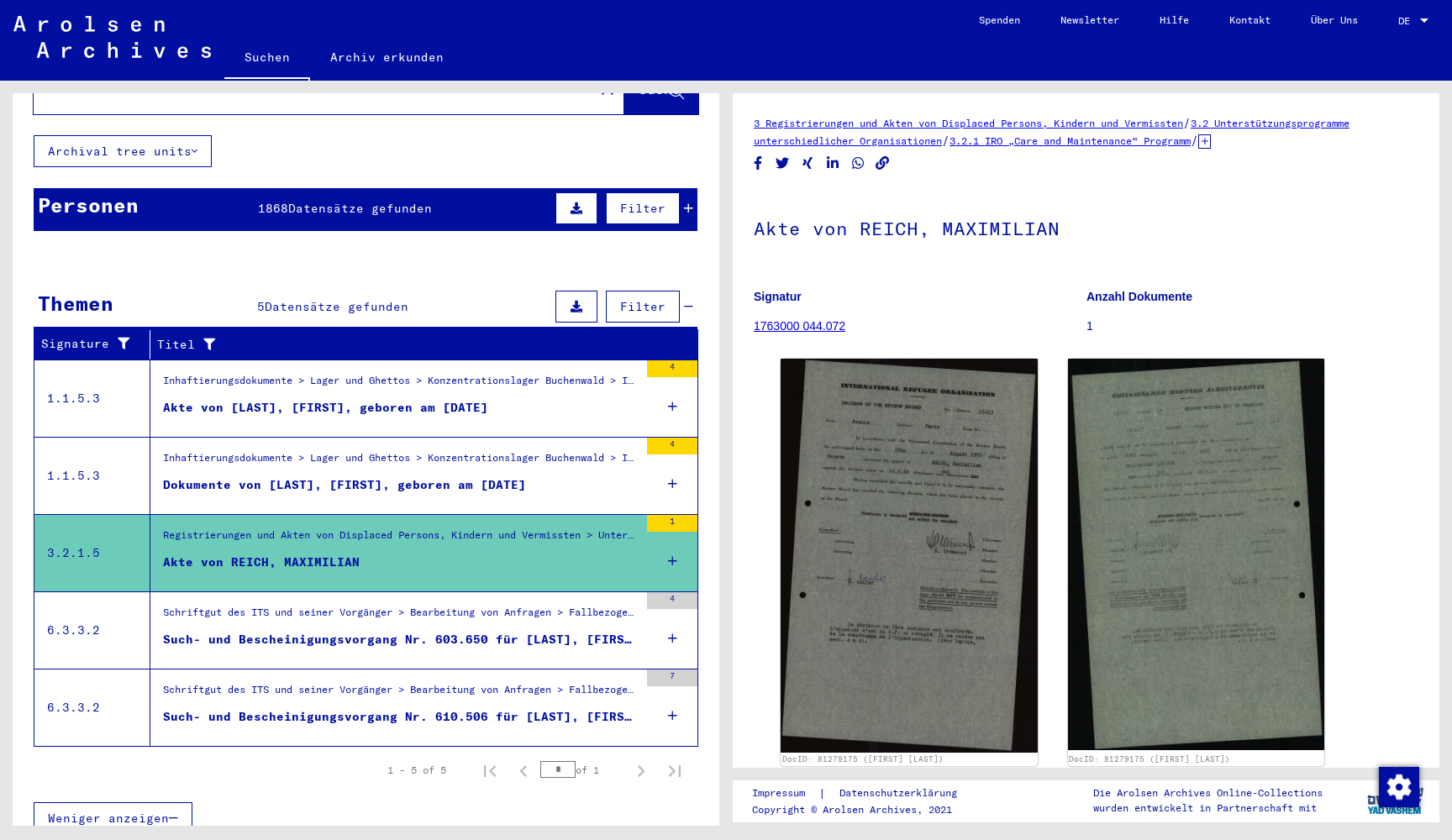 scroll, scrollTop: 0, scrollLeft: 0, axis: both 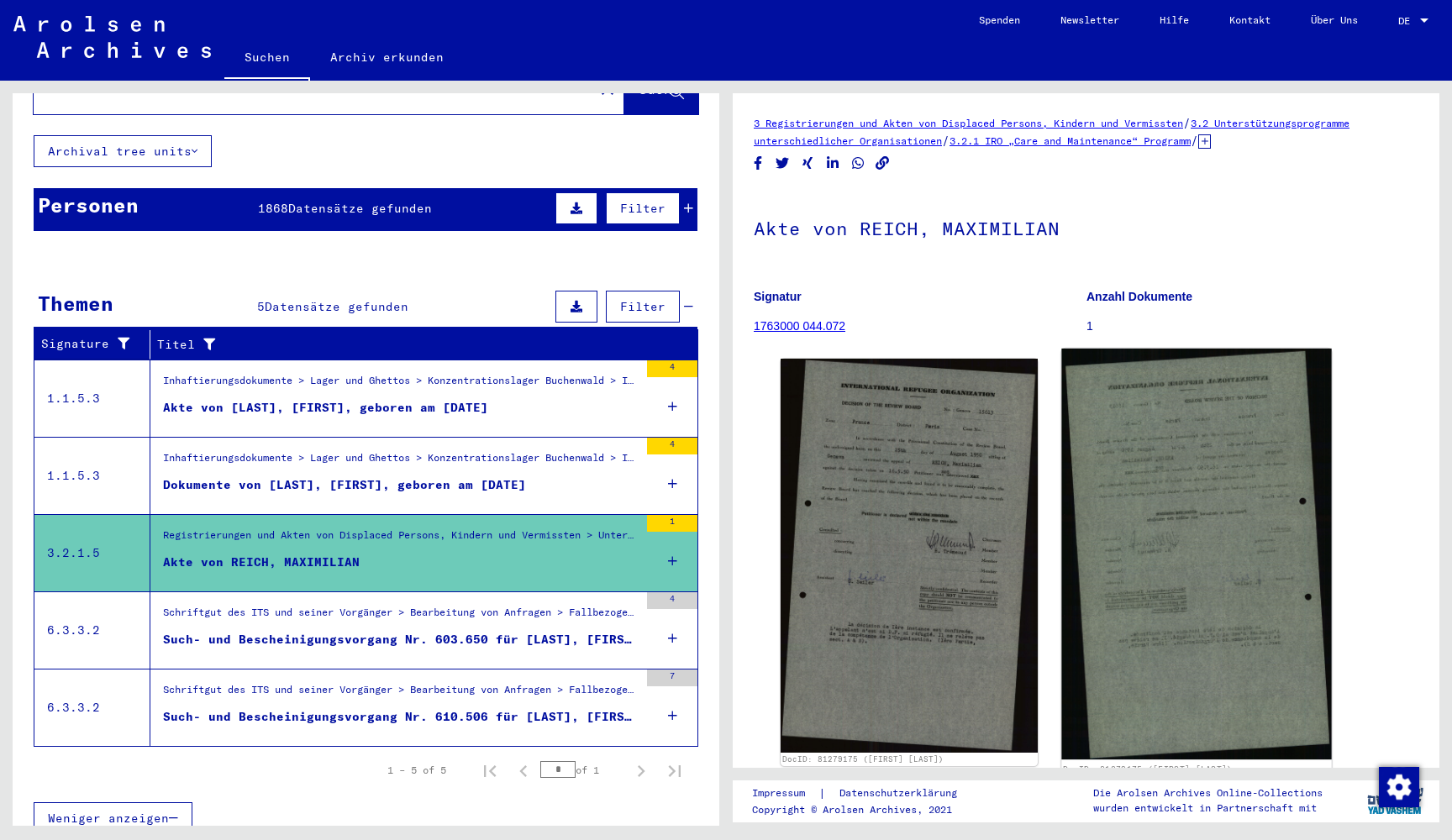 click 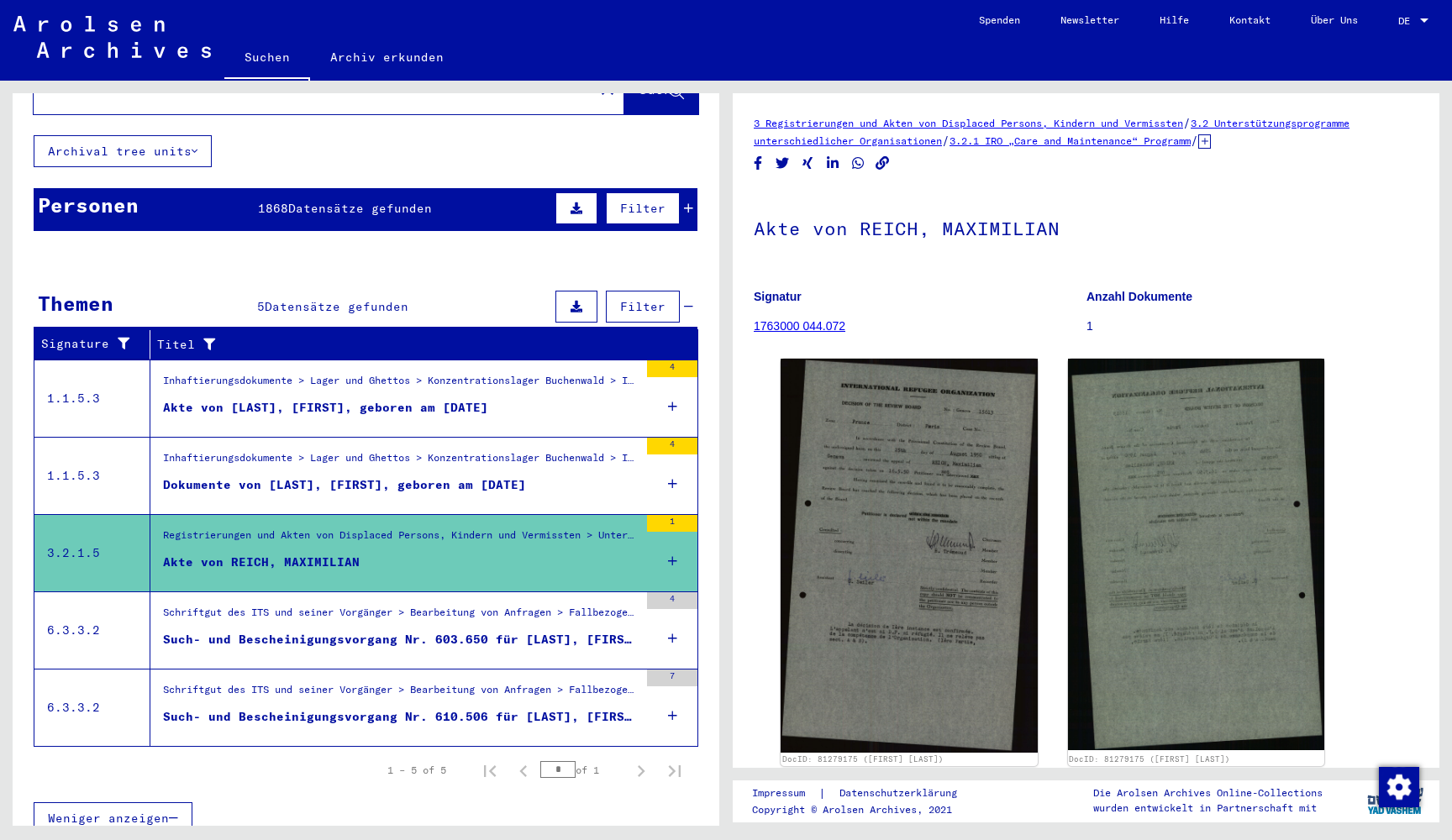 click on "Schriftgut des ITS und seiner Vorgänger > Bearbeitung von Anfragen > Fallbezogene Akten des ITS ab 1947 > T/D-Fallablage > Such- und Bescheinigungsvorgänge mit den (T/D-) Nummern von 500.000 bis 749.999 > Such- und Bescheinigungsvorgänge mit den (T/D-) Nummern von 603.500 bis 603.999" at bounding box center [401, 617] 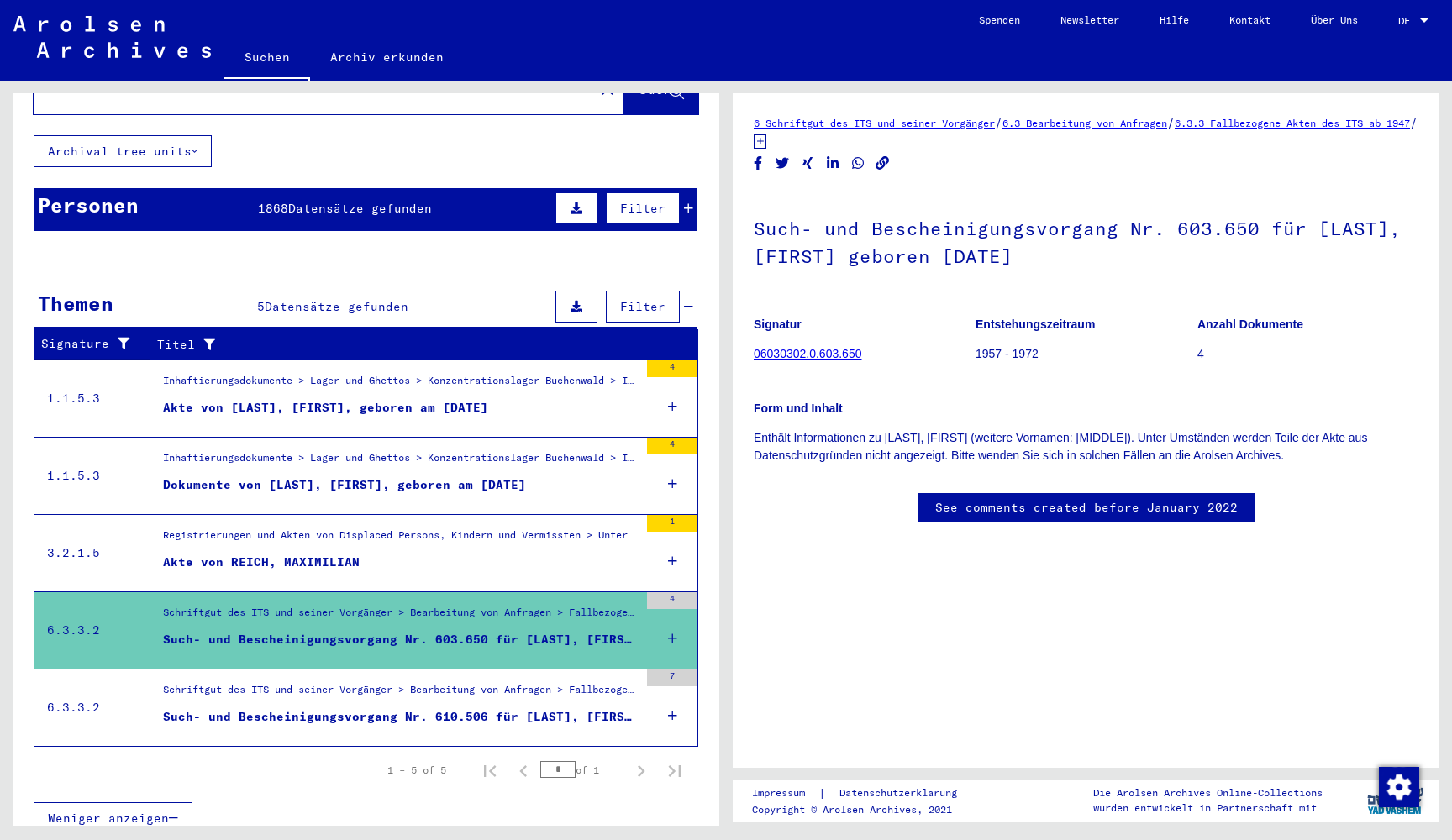 scroll, scrollTop: 0, scrollLeft: 0, axis: both 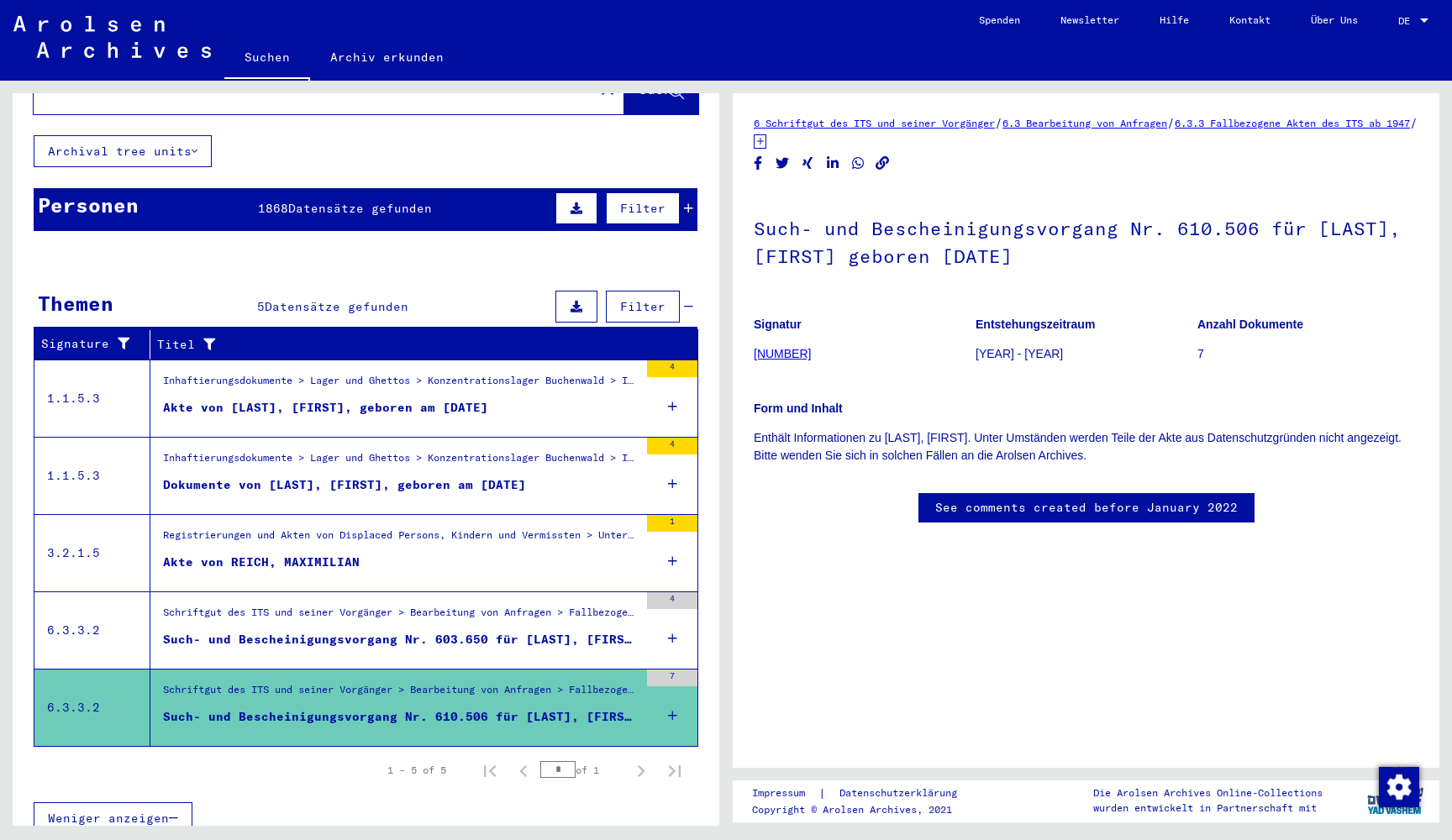 click on "Registrierungen und Akten von Displaced Persons, Kindern und Vermissten > Unterstützungsprogramme unterschiedlicher Organisationen > IRO „Care and Maintenance“ Programm > CM/1 Einspruchsverfahren, IRO Büro Genf > Entscheidungen des Review Board der PCIRO und IRO über Einsprüche gegen      abgelehnte Anträge auf  Unterstützung > Akten mit Namen ab REBOL" at bounding box center [401, 540] 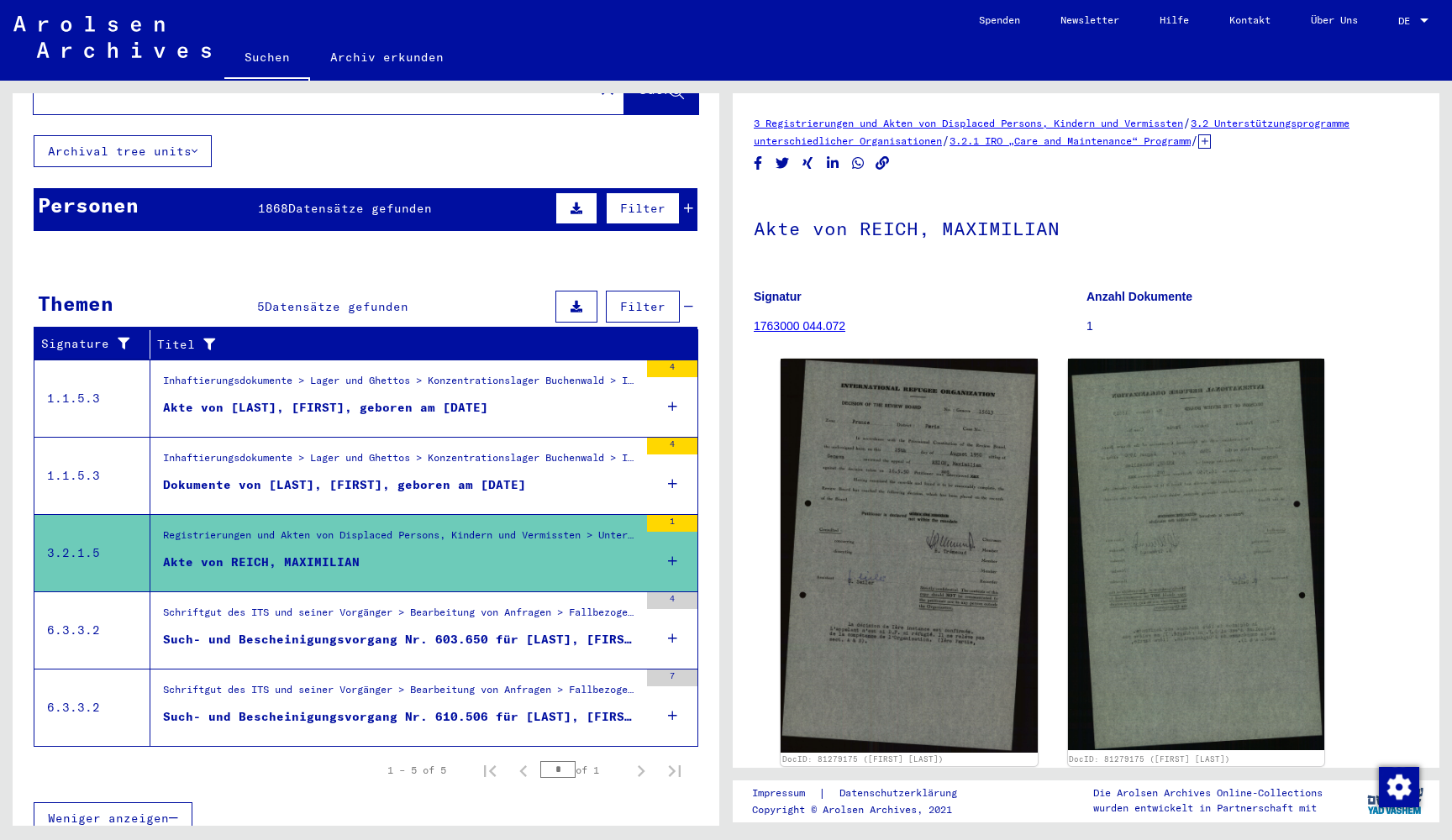scroll, scrollTop: 0, scrollLeft: 0, axis: both 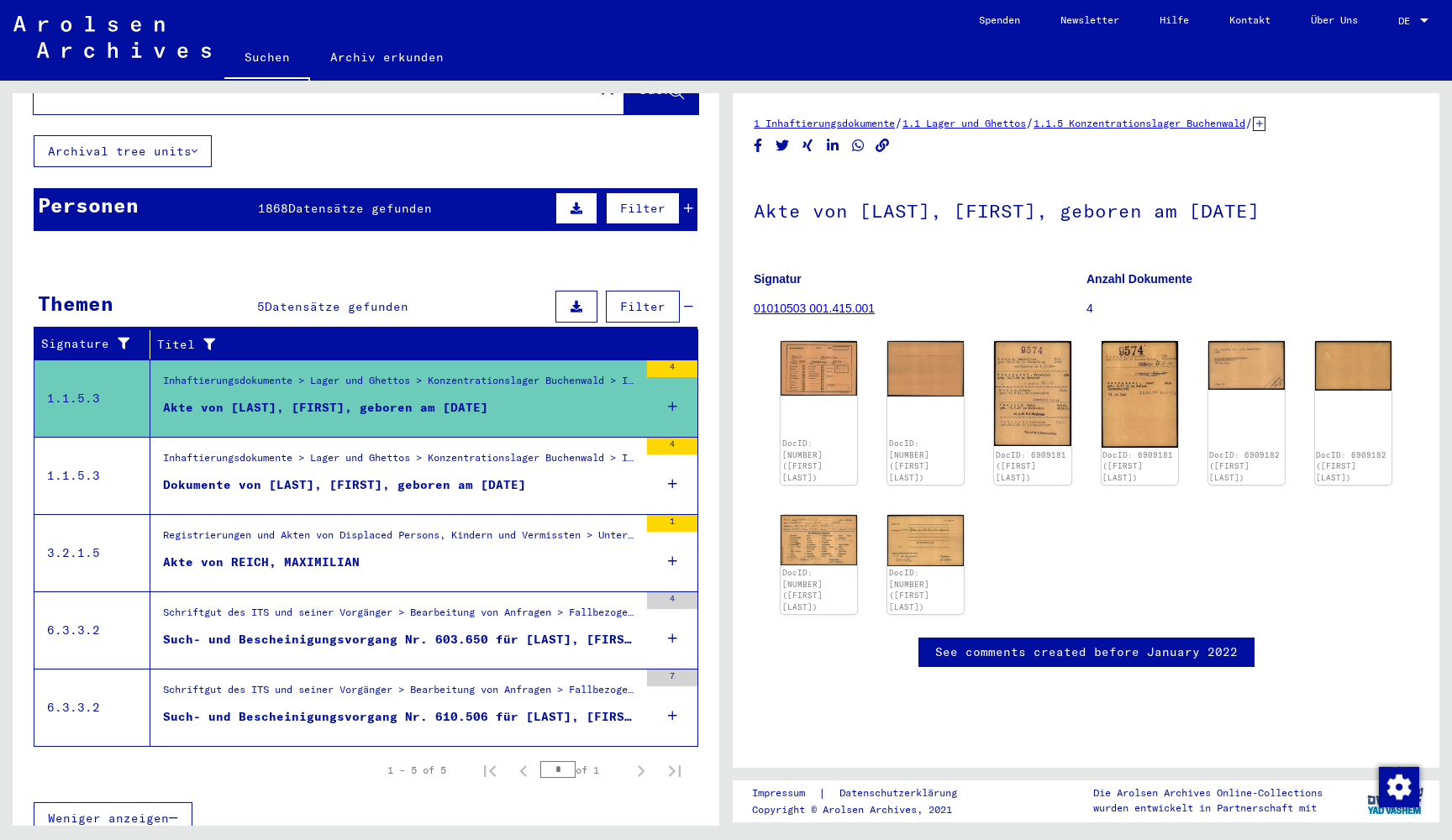 click on "Inhaftierungsdokumente > Lager und Ghettos > Konzentrationslager Buchenwald > Individuelle Unterlagen Männer Buchenwald  > Geldverwaltungskarten der Häftlinge des KL Buchenwald, 1937 - 1945 > Unterlagen mit Namen ab RADIONOW" at bounding box center (401, 462) 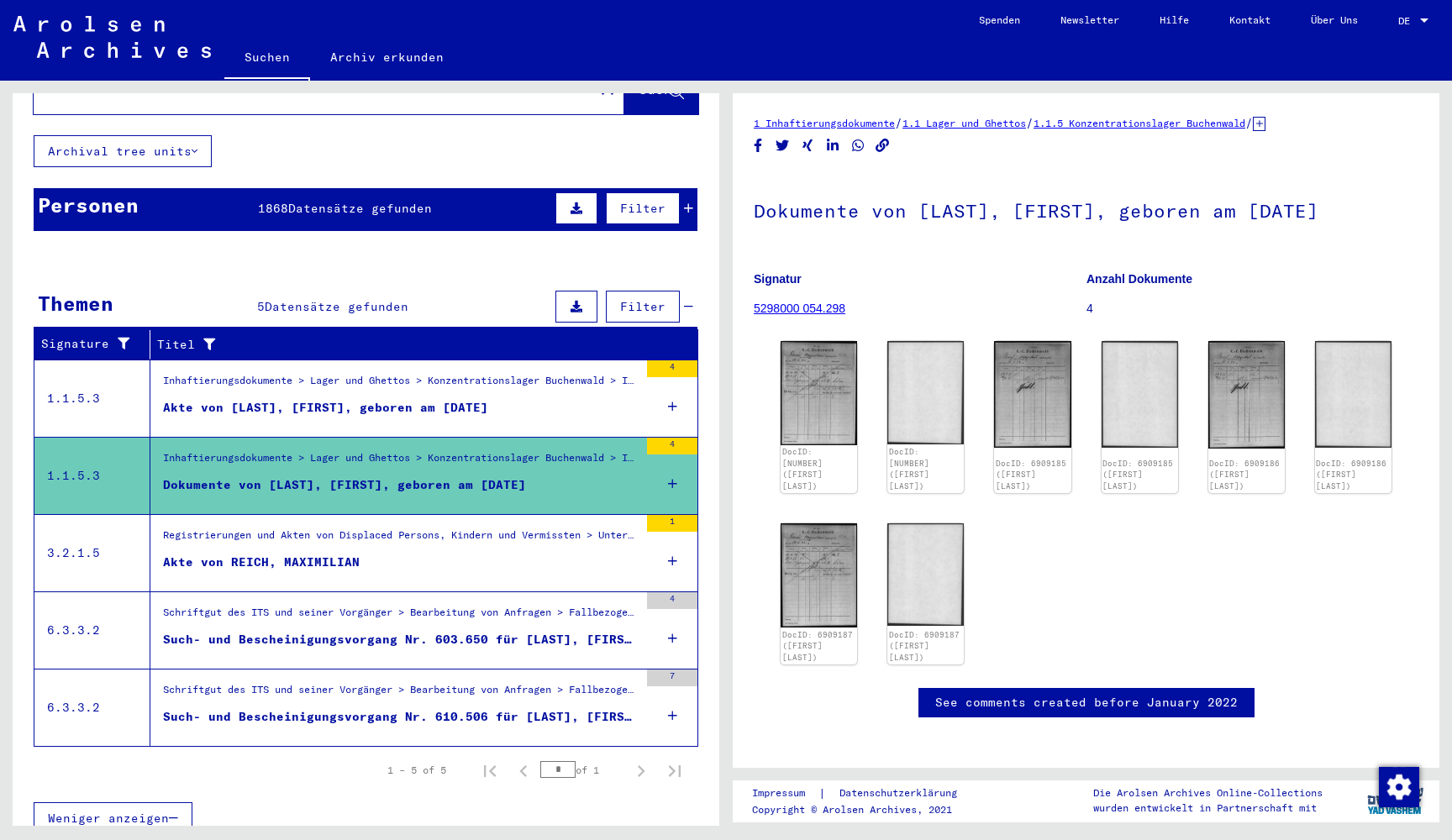 scroll, scrollTop: 0, scrollLeft: 0, axis: both 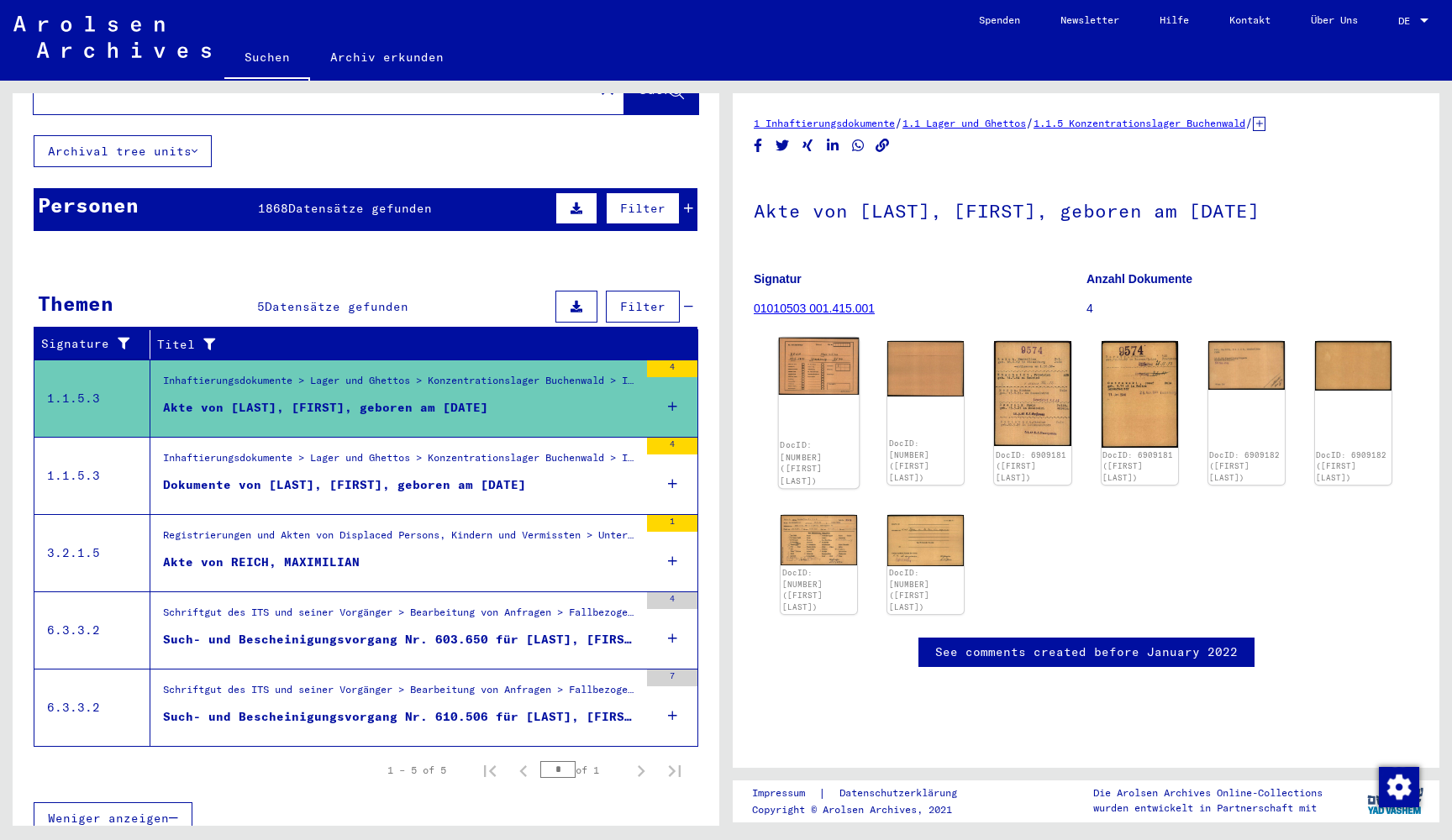 click 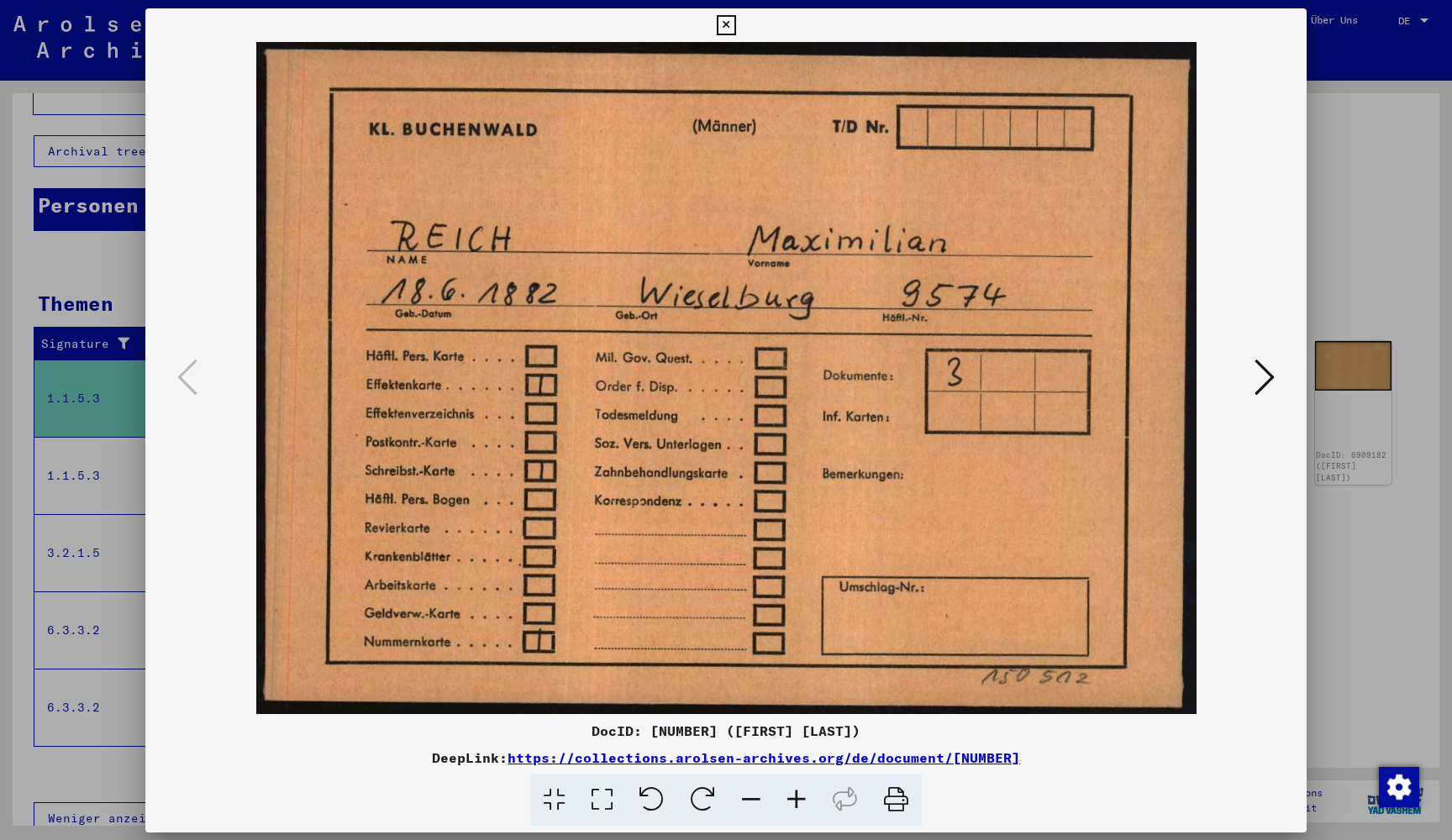 click at bounding box center [726, 378] 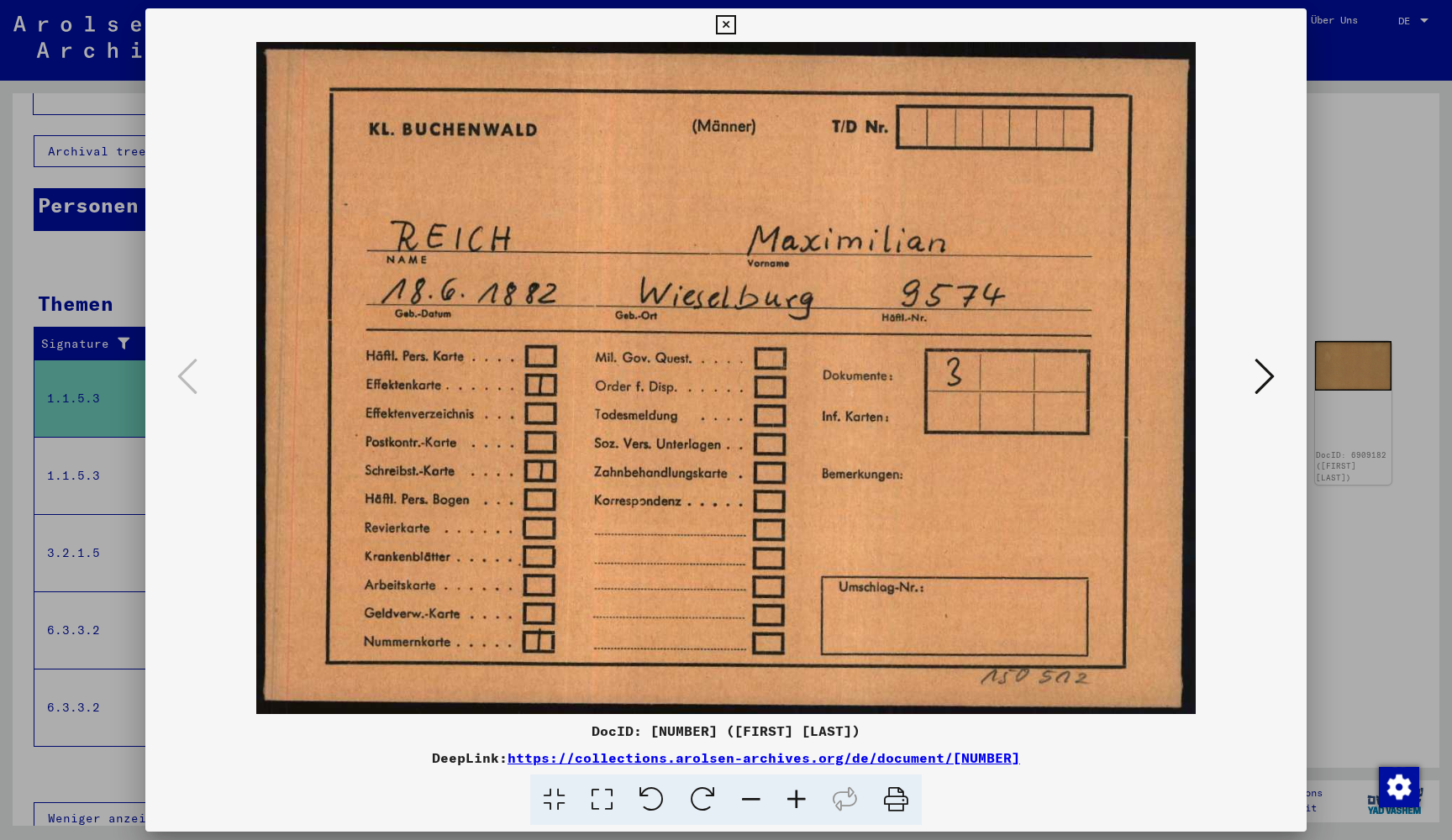 click at bounding box center (1265, 376) 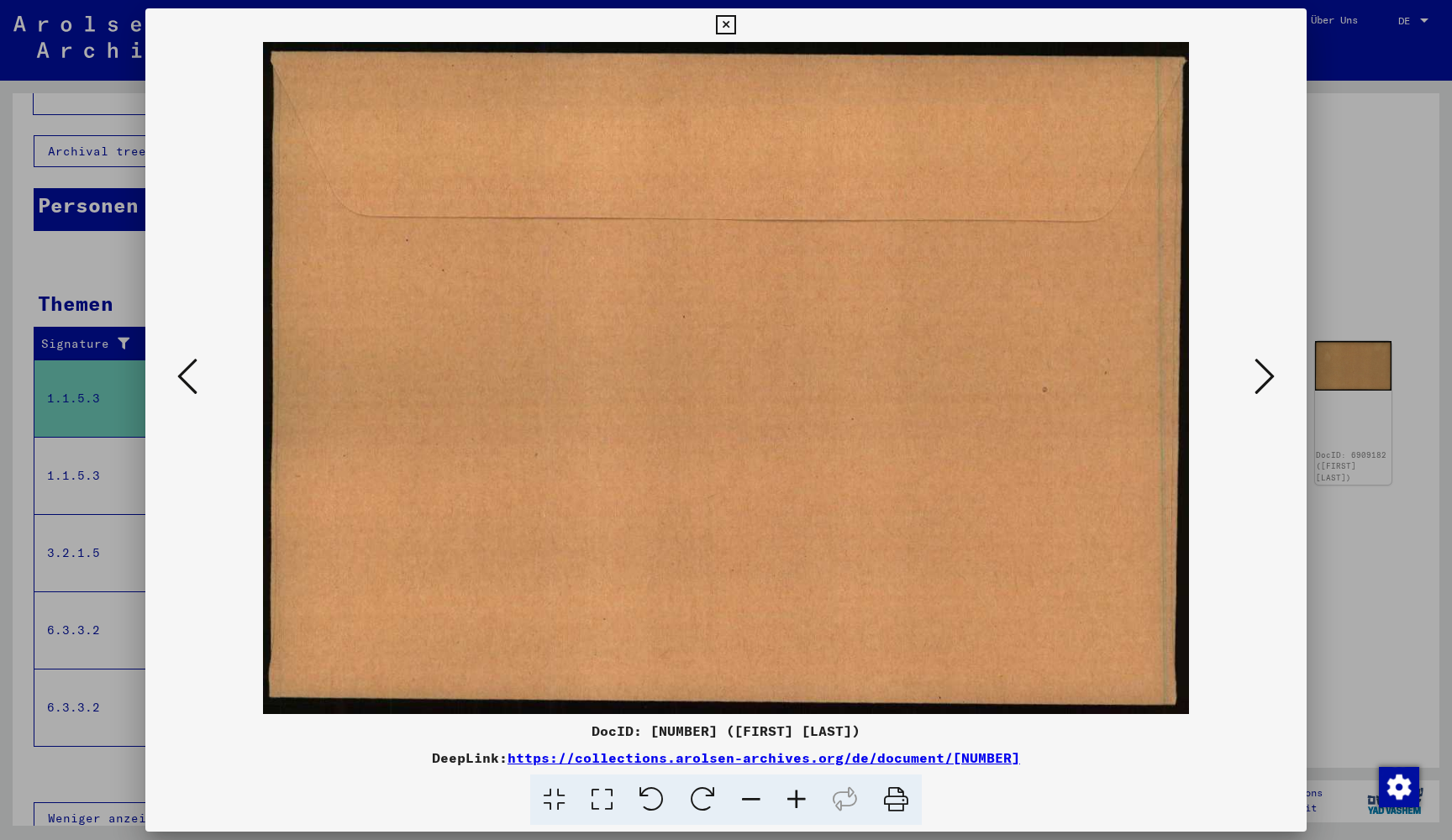 click at bounding box center [1265, 376] 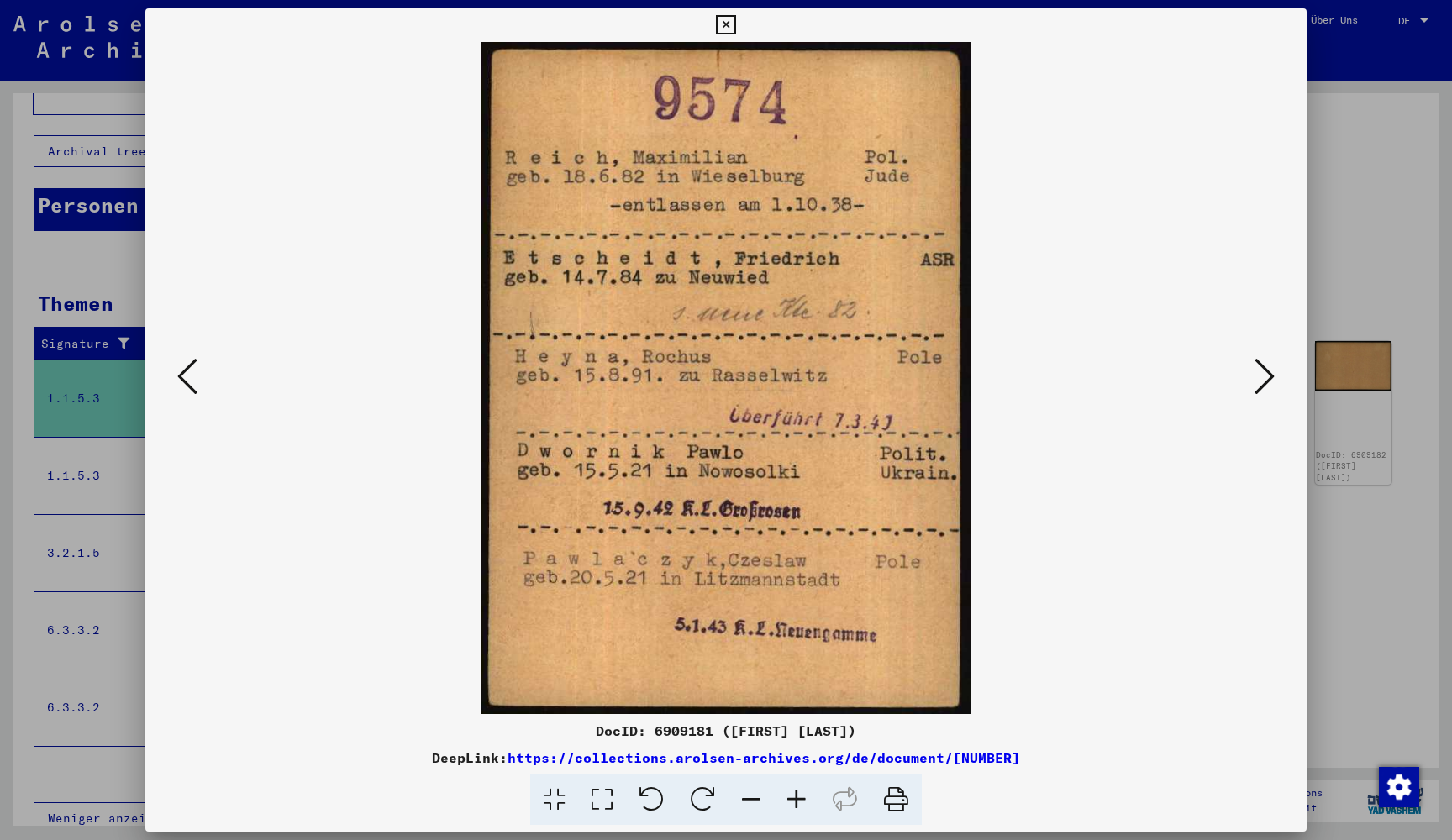 click at bounding box center [1265, 376] 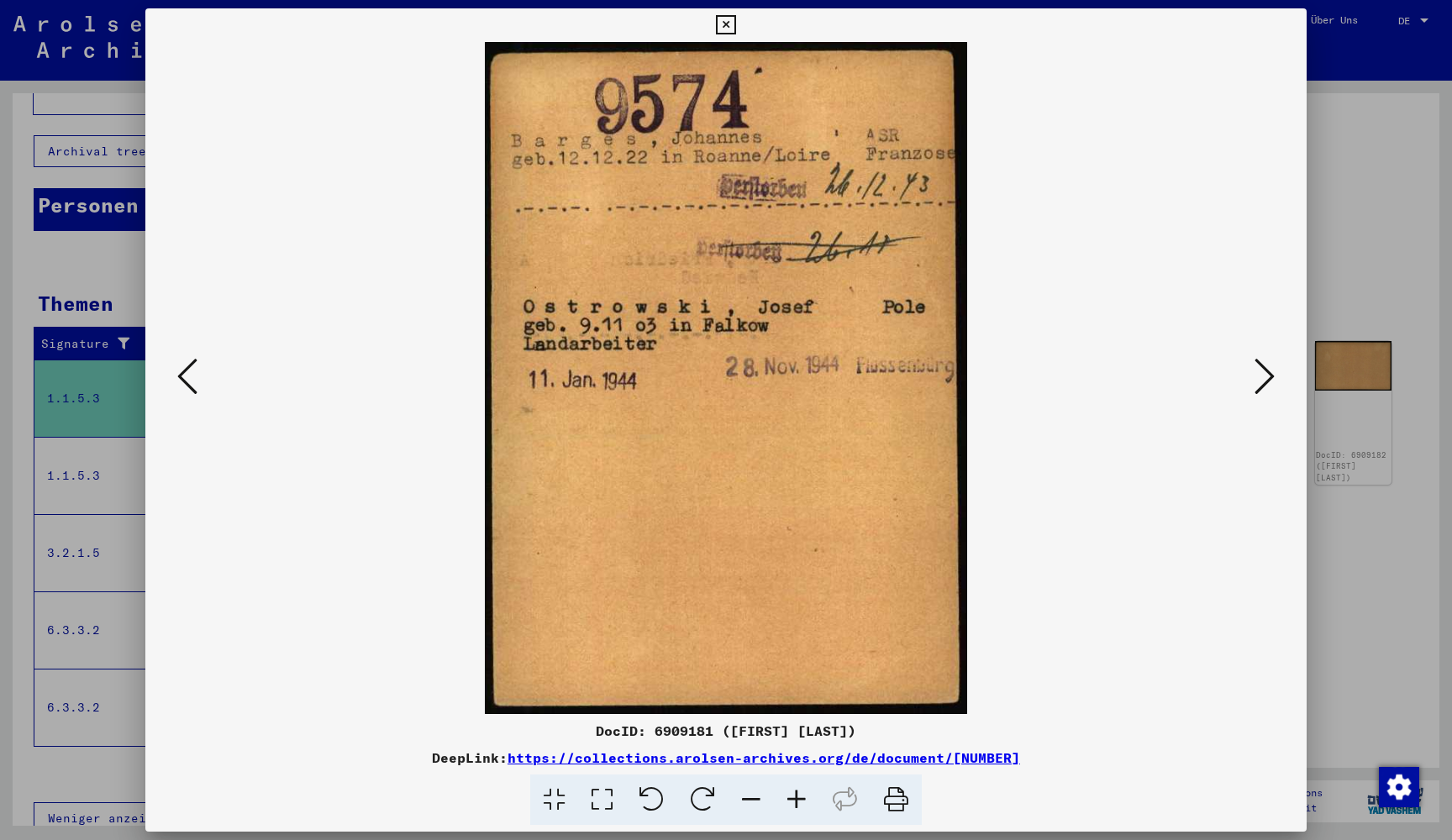 click at bounding box center [1265, 376] 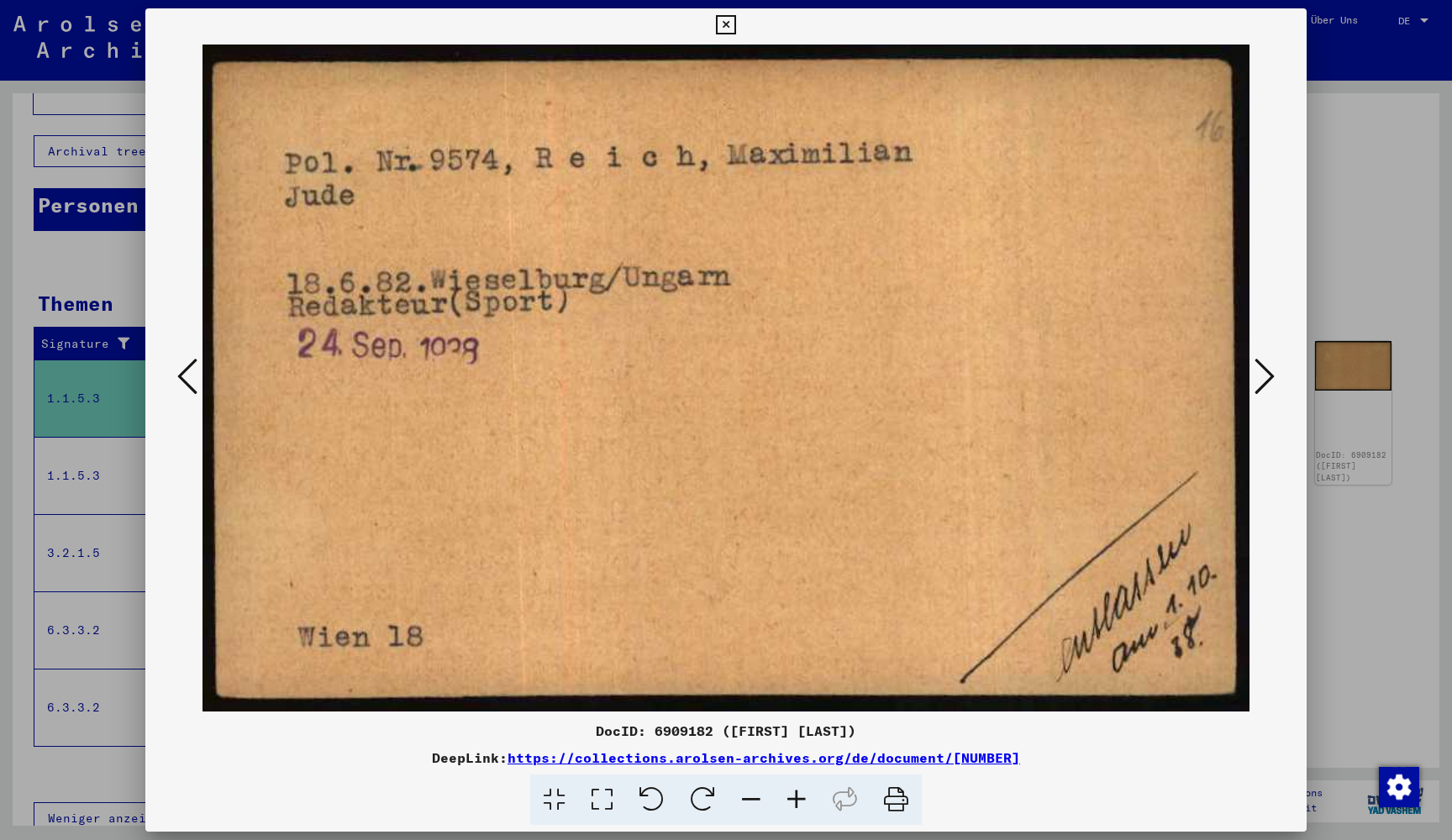 click at bounding box center [1265, 376] 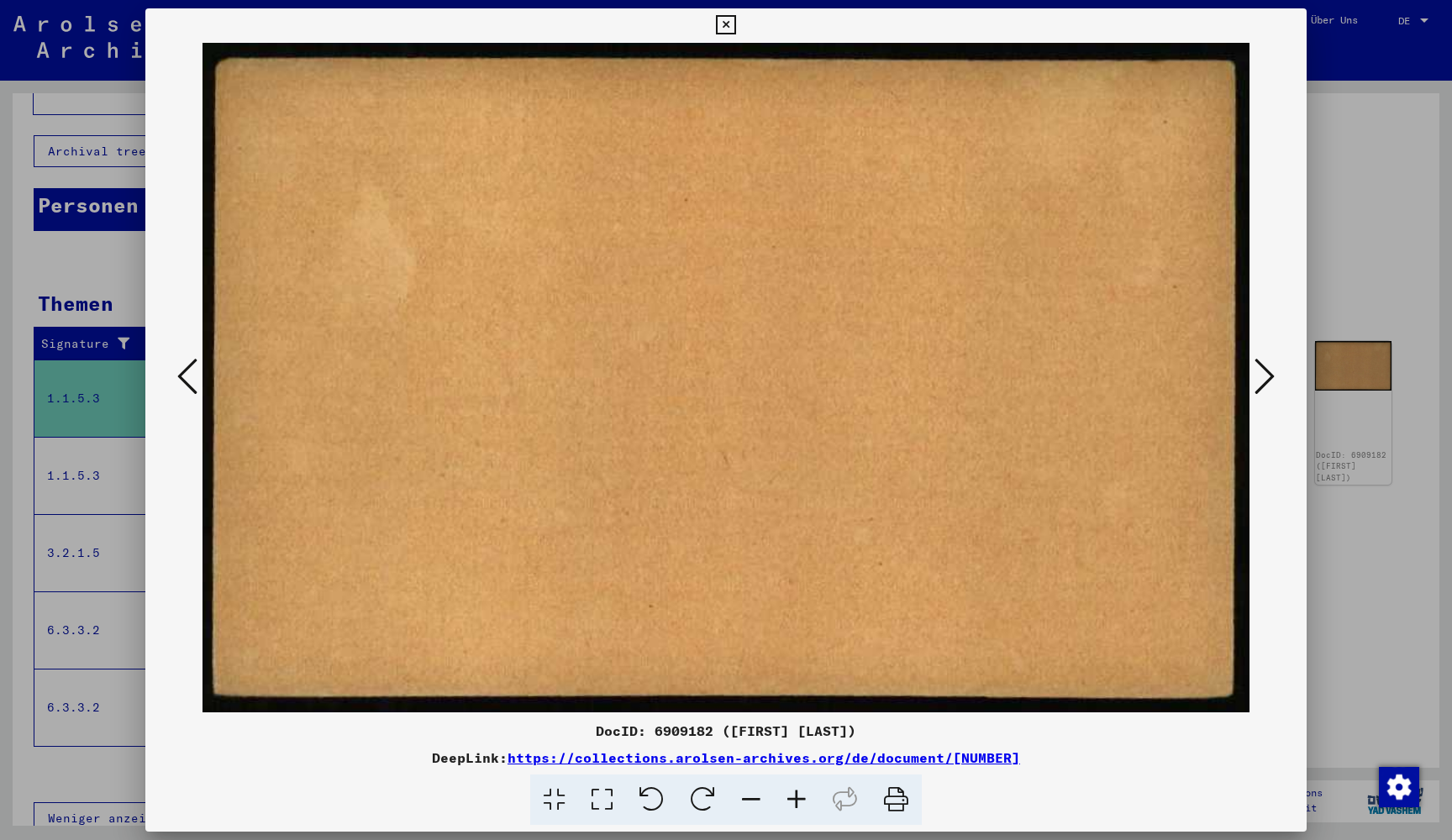 click at bounding box center [1265, 376] 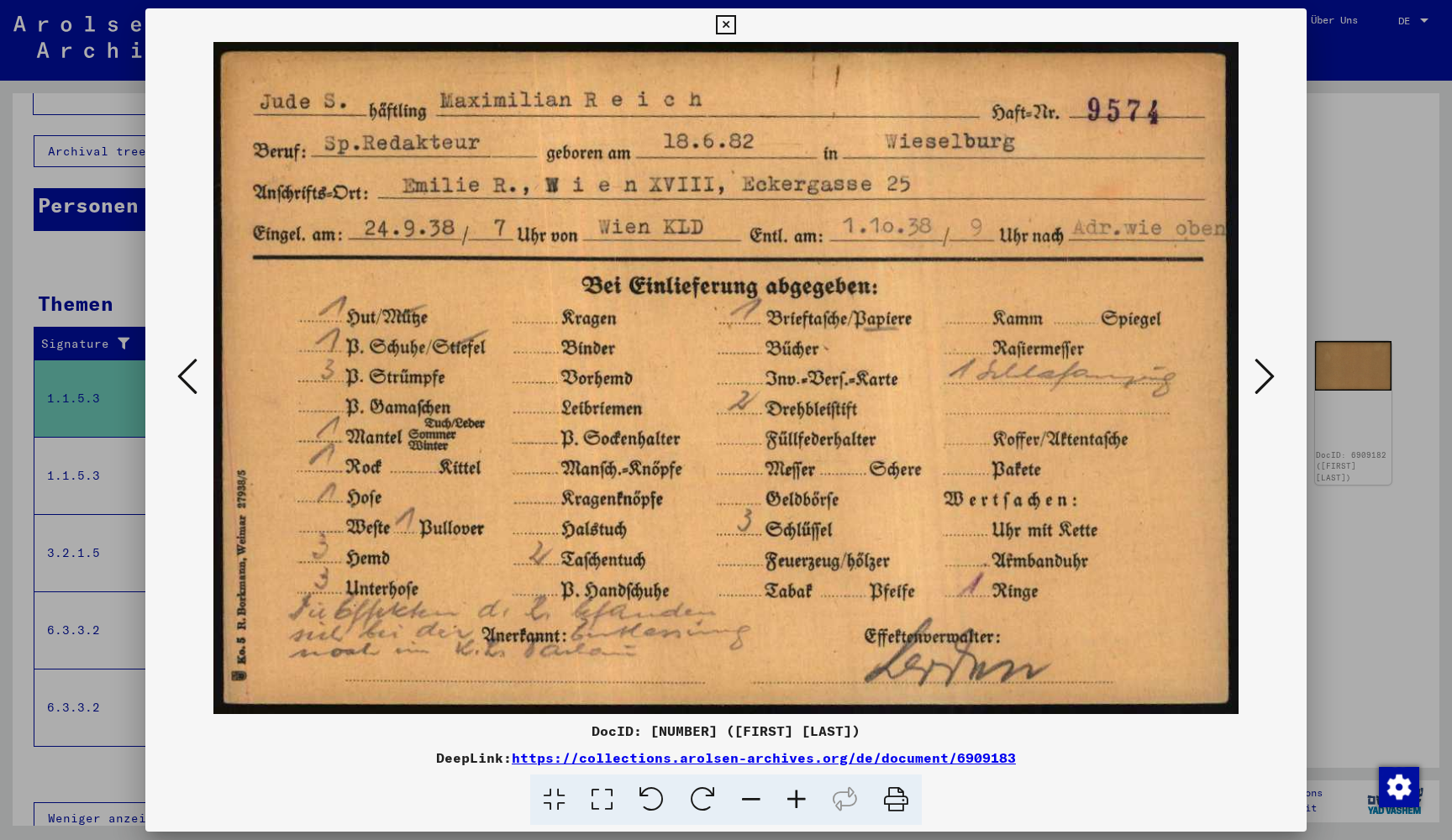 click at bounding box center [1265, 377] 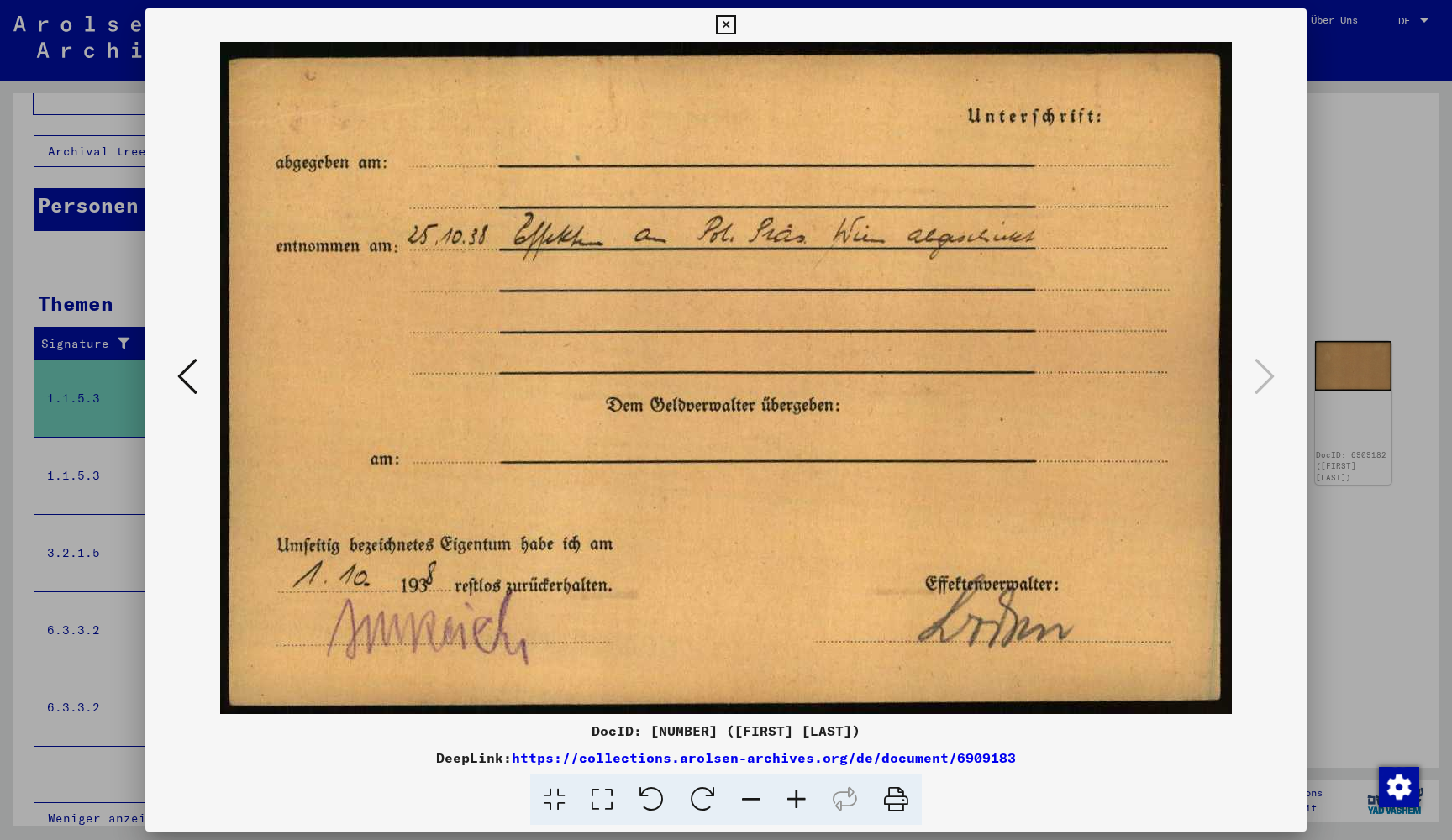 click at bounding box center (725, 25) 